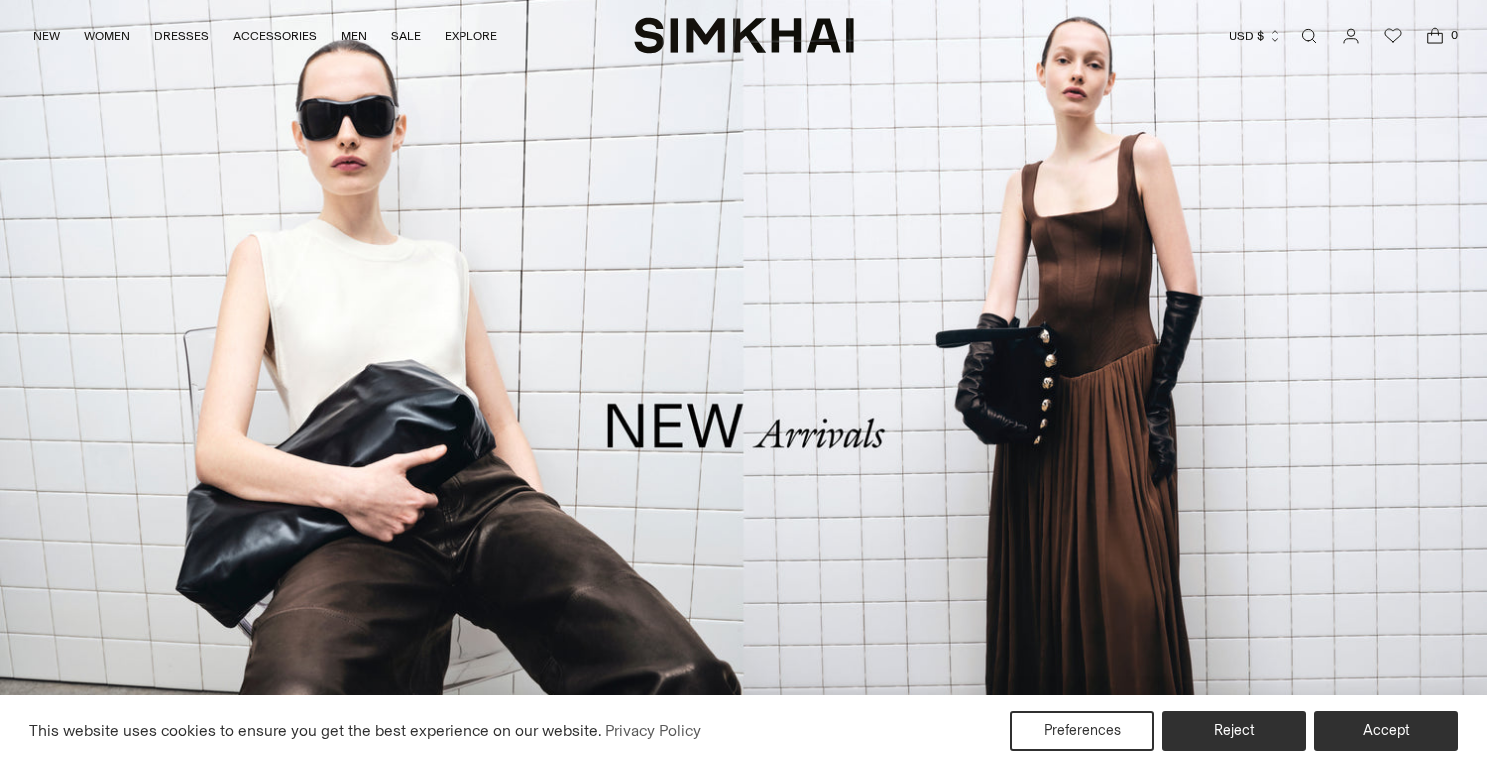 scroll, scrollTop: 0, scrollLeft: 0, axis: both 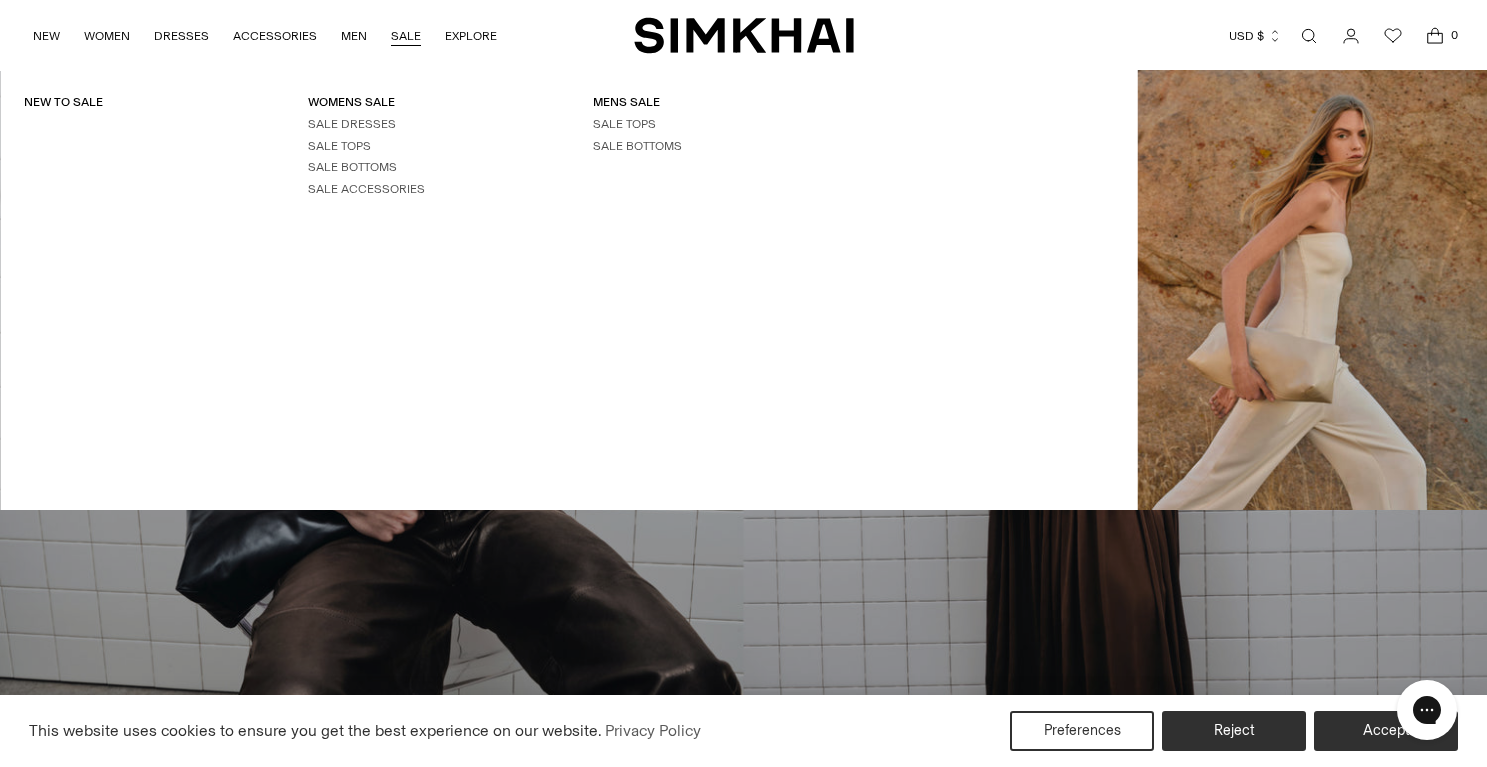 click on "SALE" at bounding box center (406, 36) 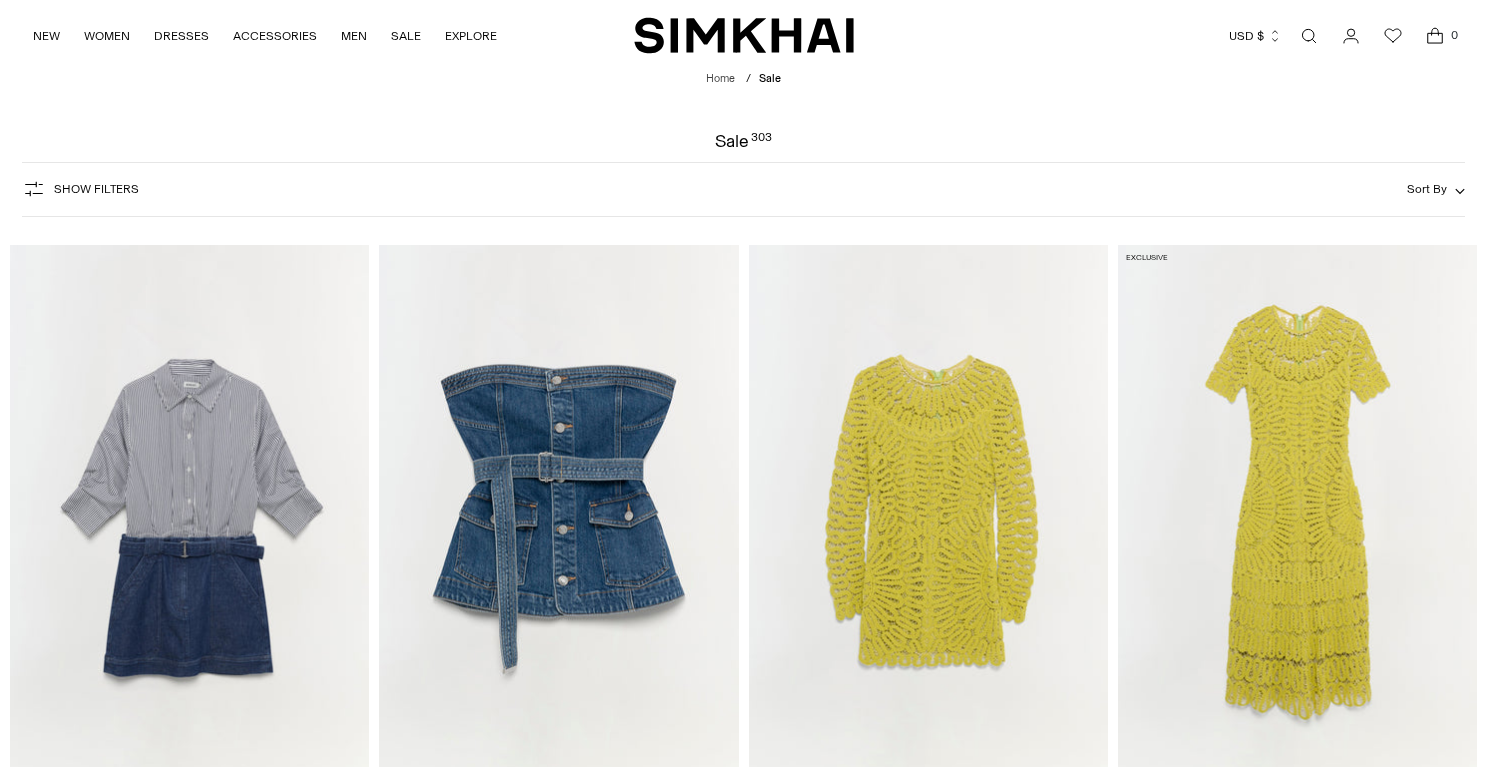 scroll, scrollTop: 0, scrollLeft: 0, axis: both 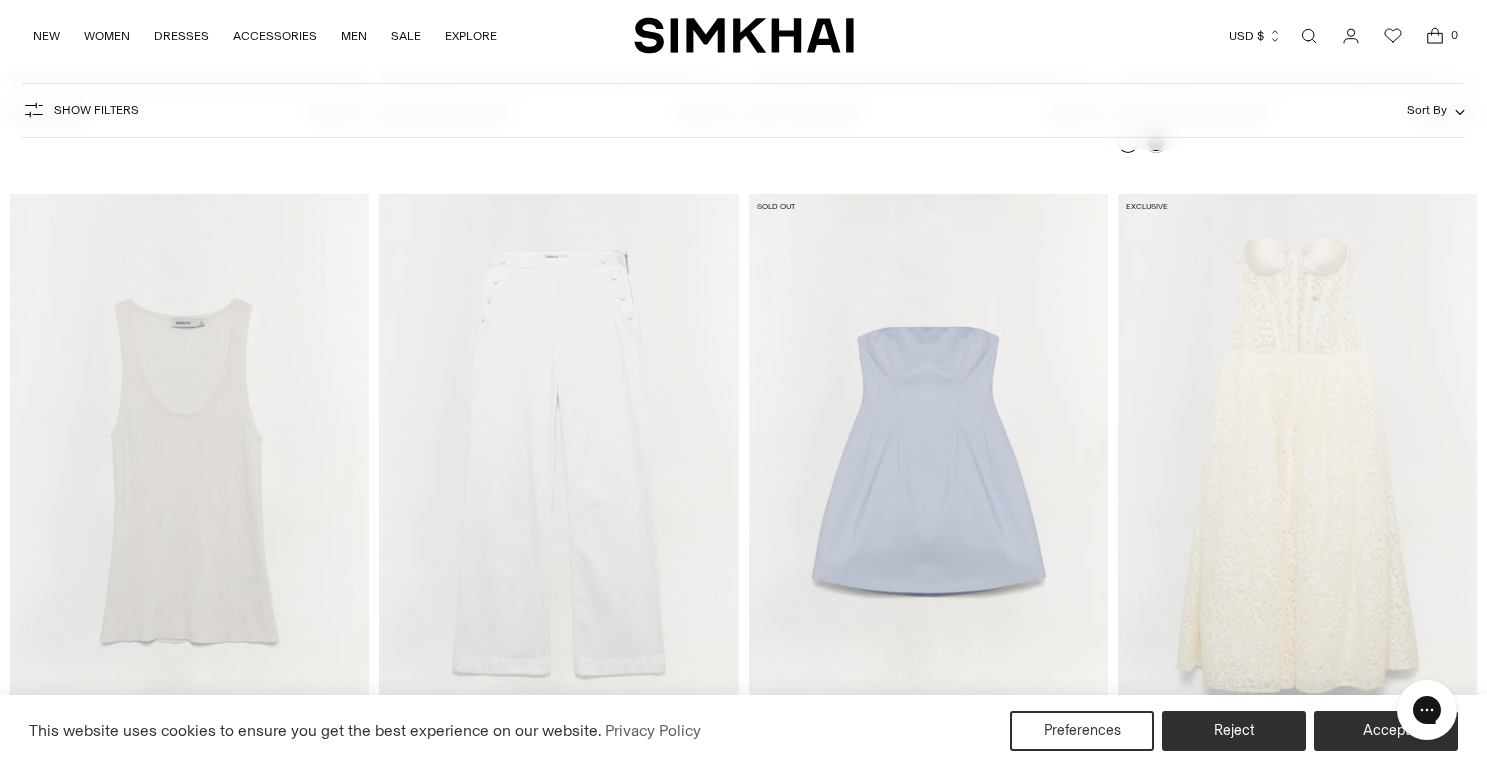 click at bounding box center (0, 0) 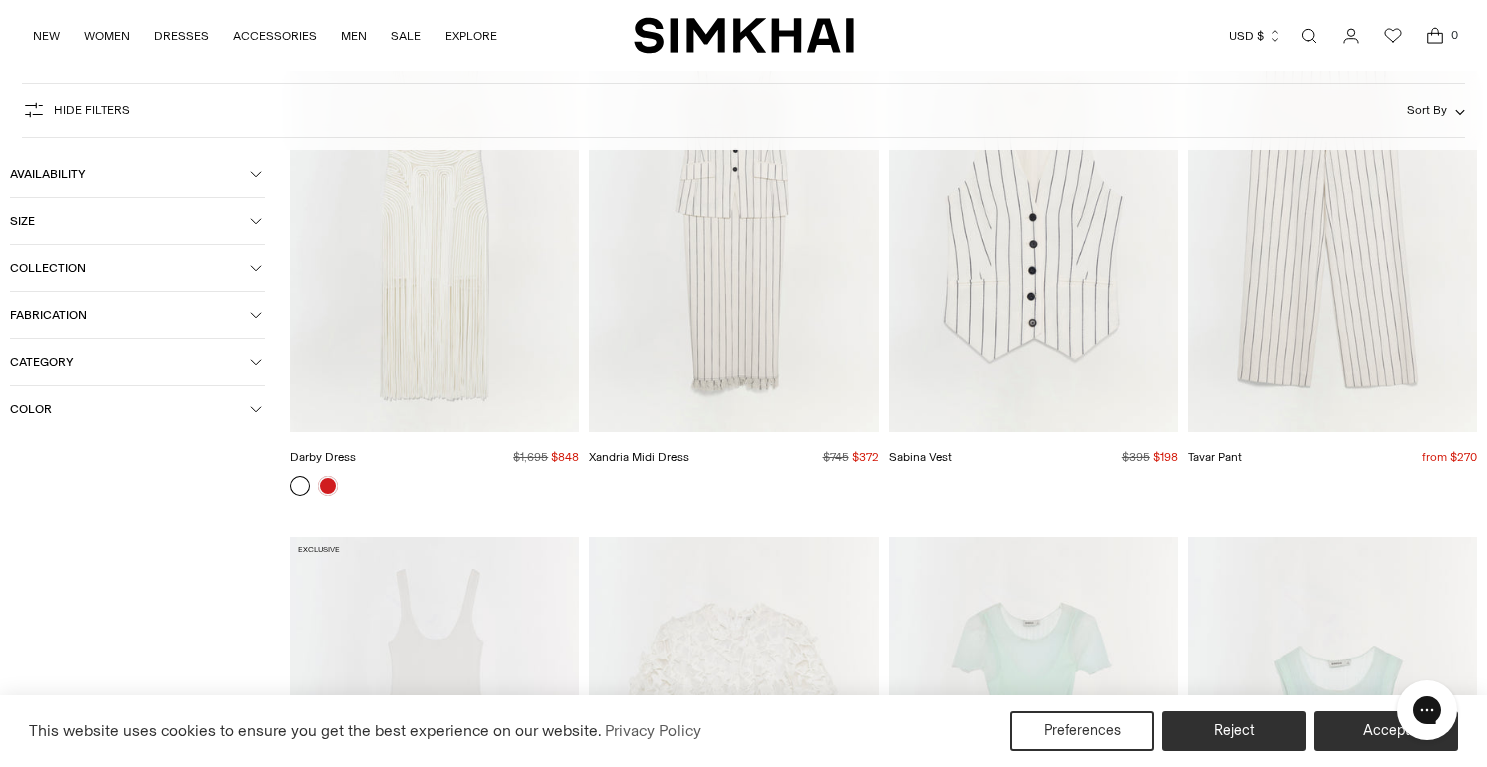 click on "Size" at bounding box center [137, 221] 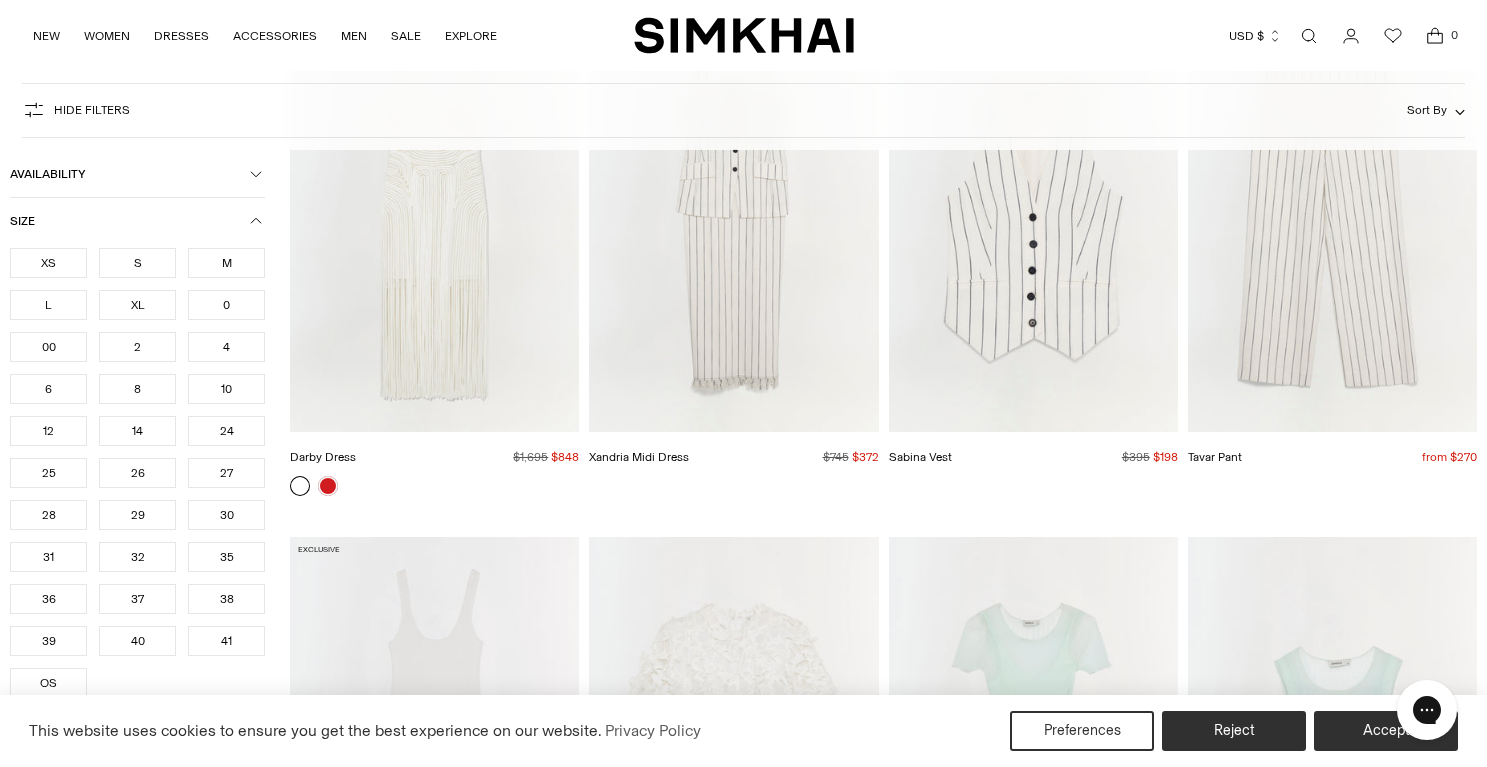 click on "XS" at bounding box center [48, 263] 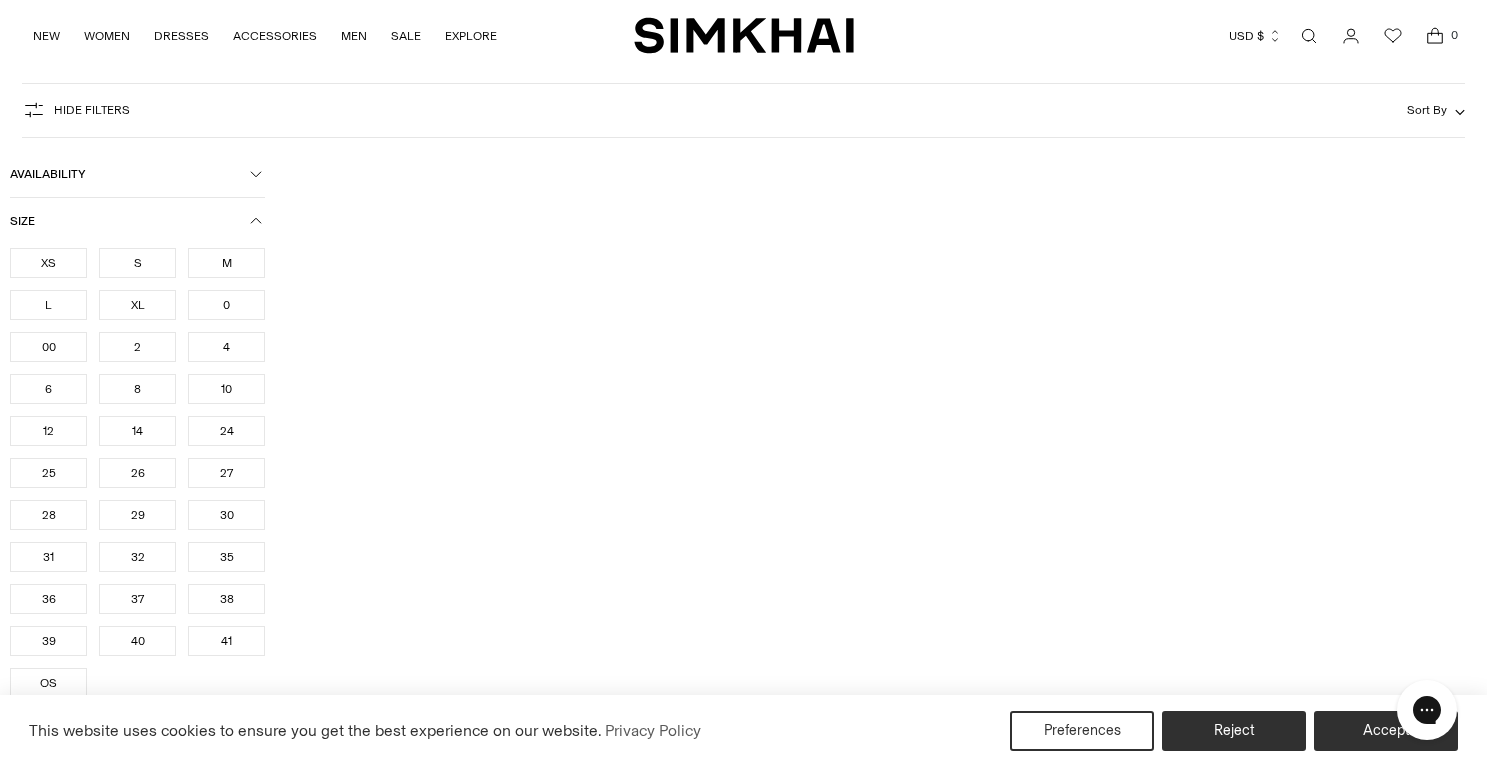 drag, startPoint x: 127, startPoint y: 265, endPoint x: 113, endPoint y: 299, distance: 36.769554 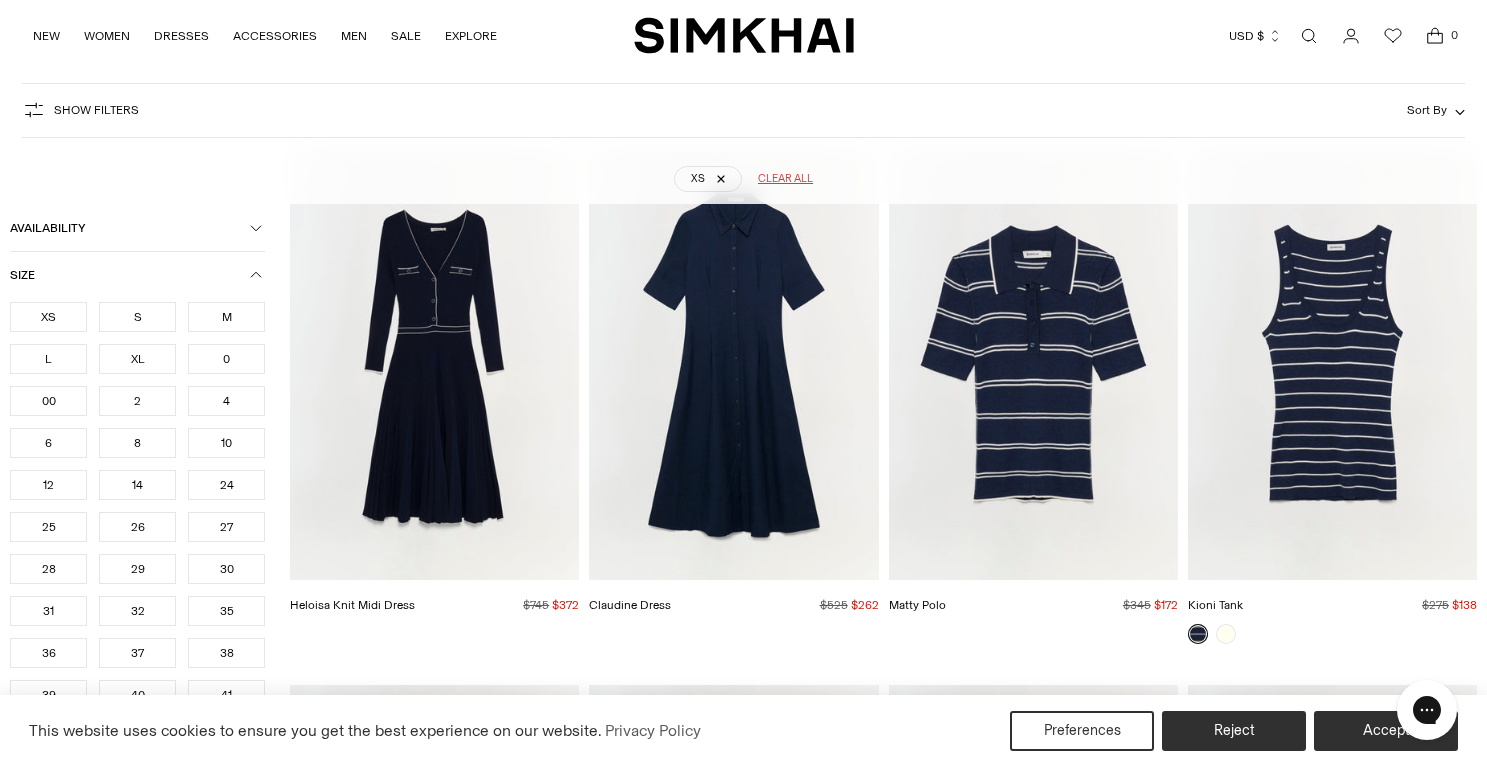 scroll, scrollTop: 113, scrollLeft: 0, axis: vertical 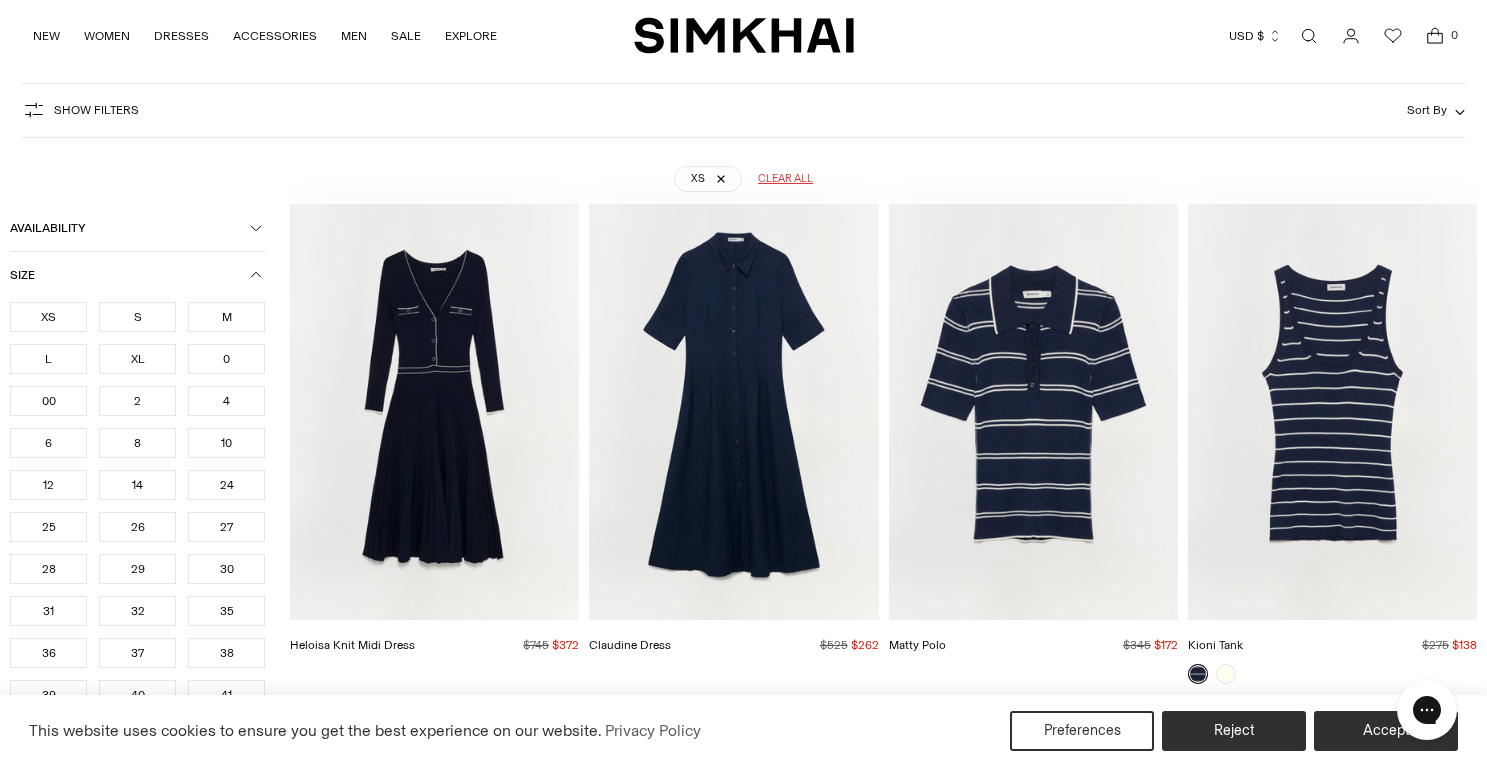 click on "00" at bounding box center [48, 401] 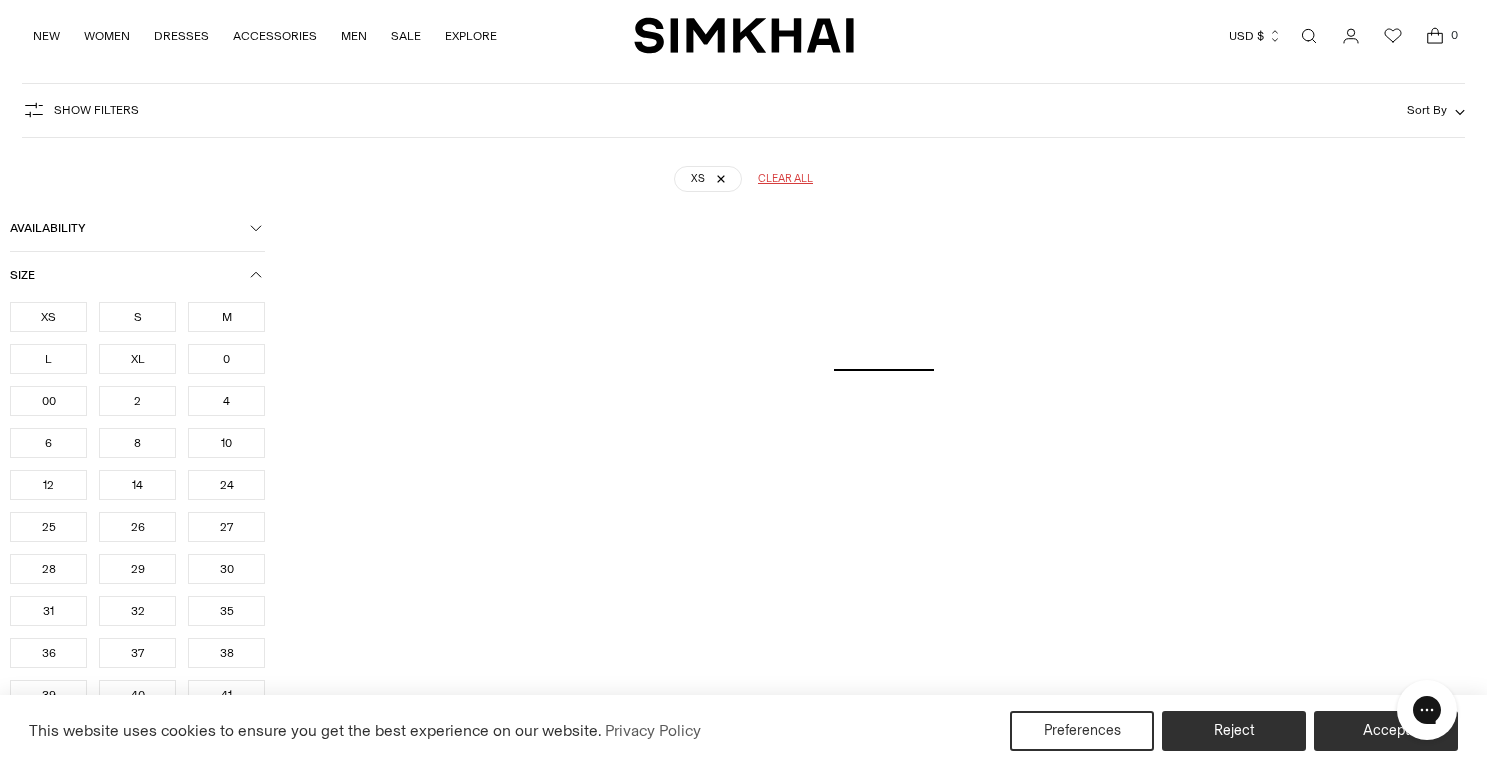 click on "4" at bounding box center [226, 401] 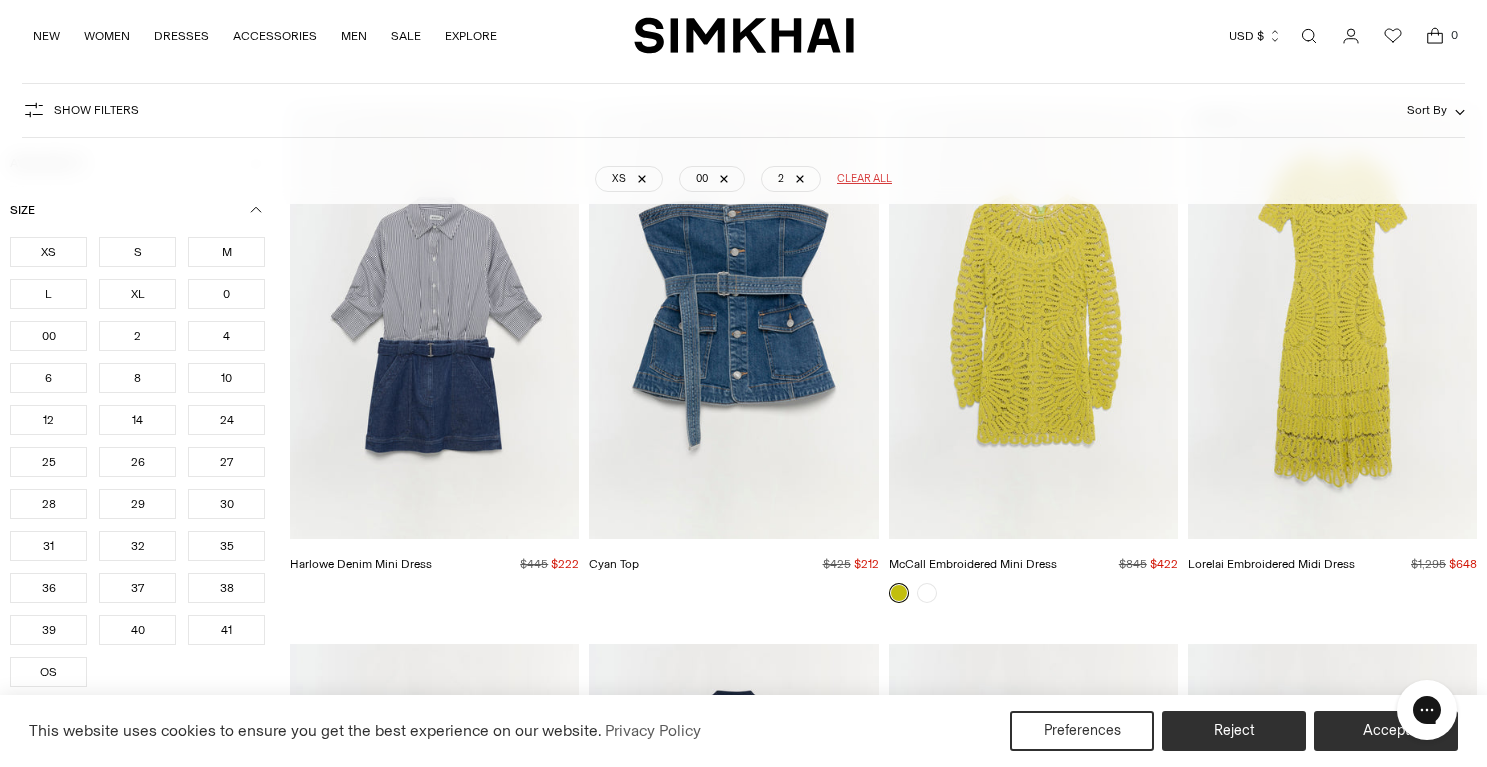 scroll, scrollTop: 208, scrollLeft: 0, axis: vertical 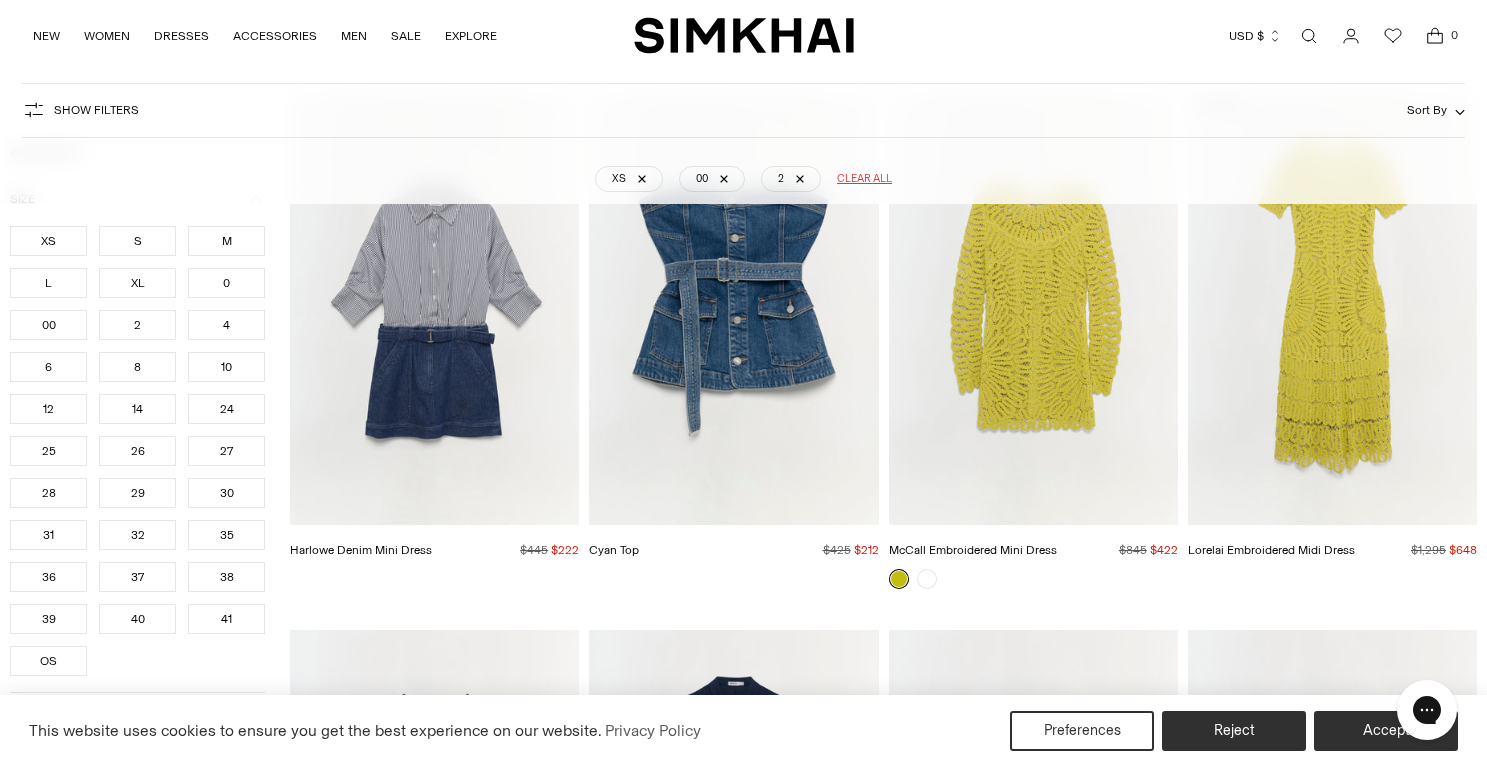 click on "26" at bounding box center [137, 451] 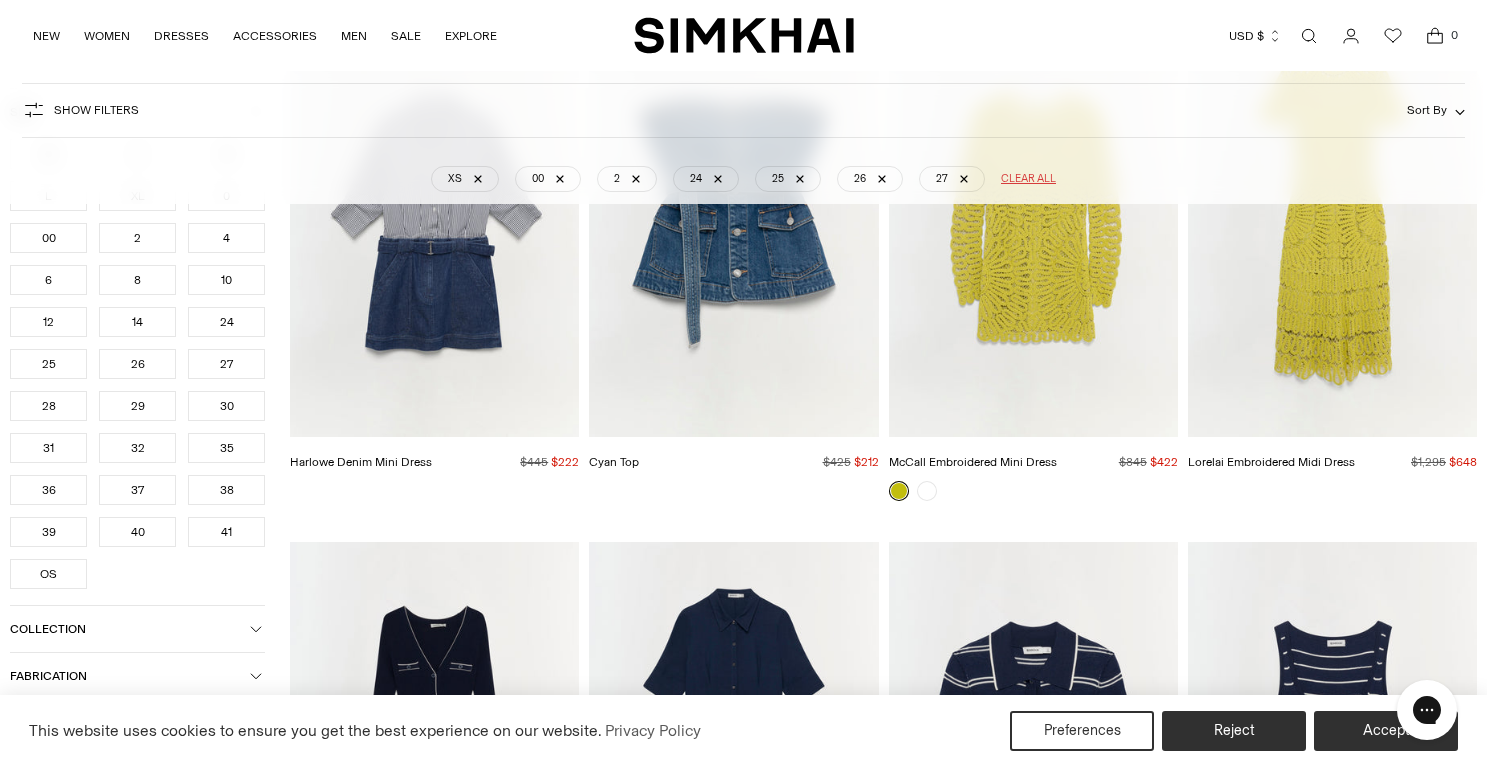 scroll, scrollTop: 310, scrollLeft: 0, axis: vertical 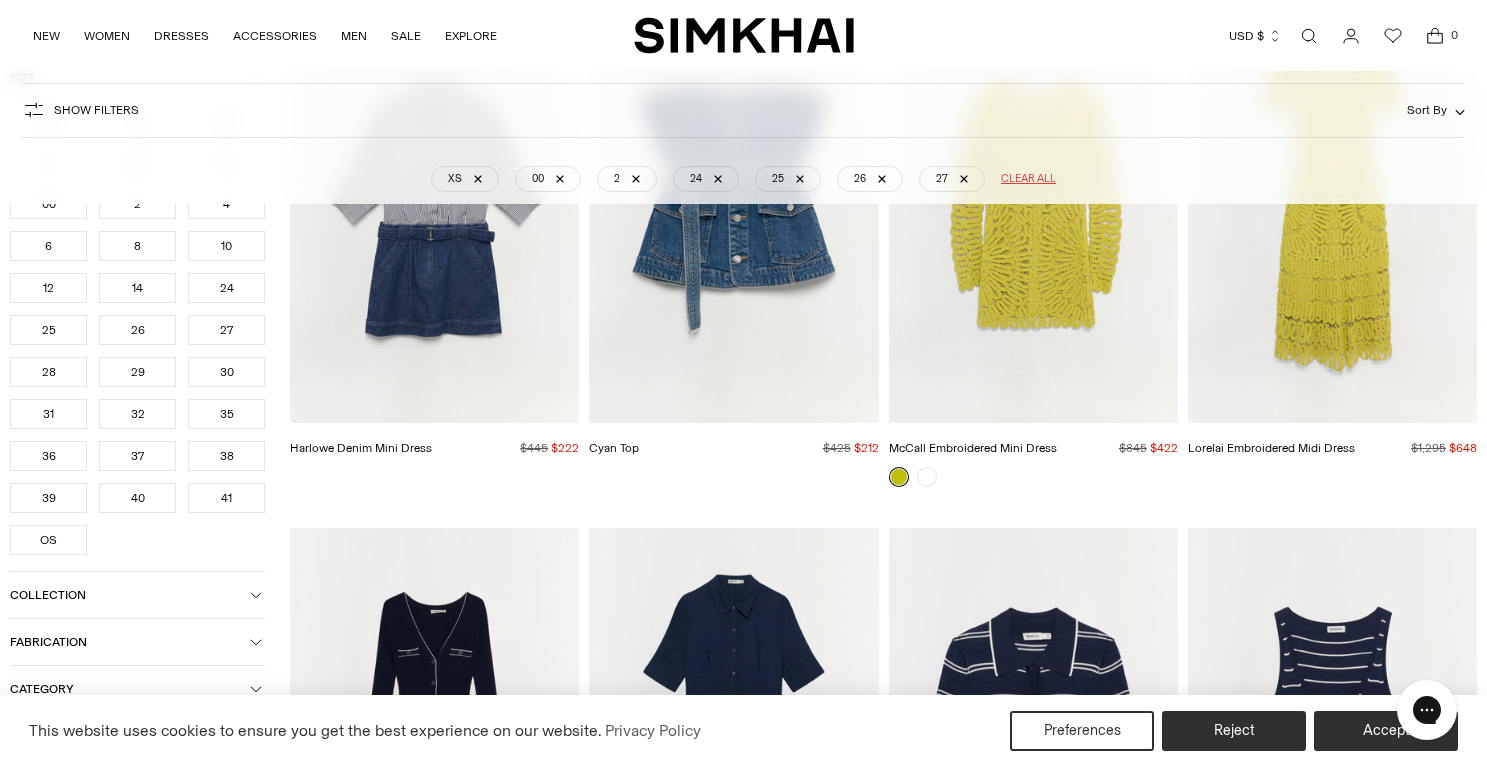 click on "OS" at bounding box center (48, 540) 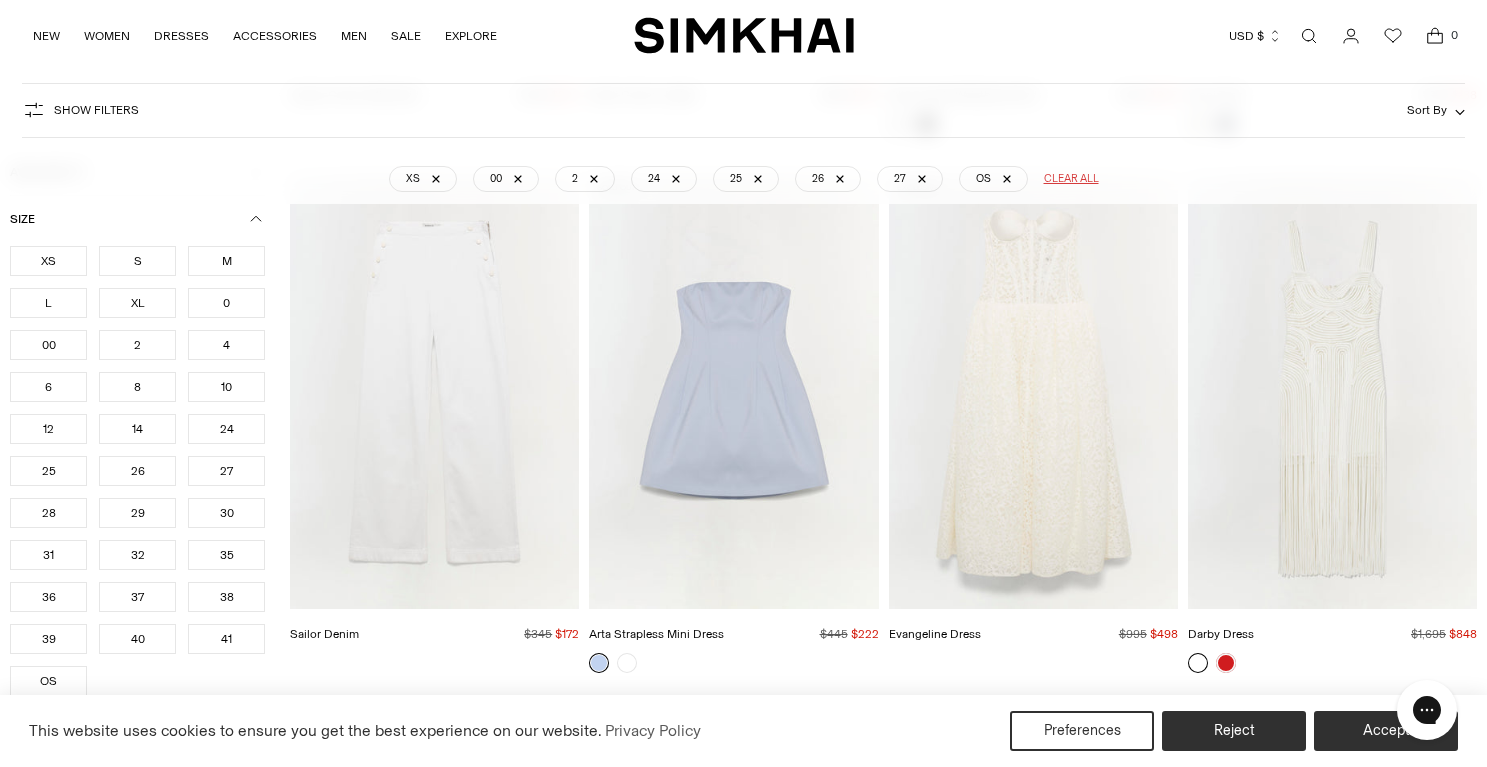 scroll, scrollTop: 3790, scrollLeft: 0, axis: vertical 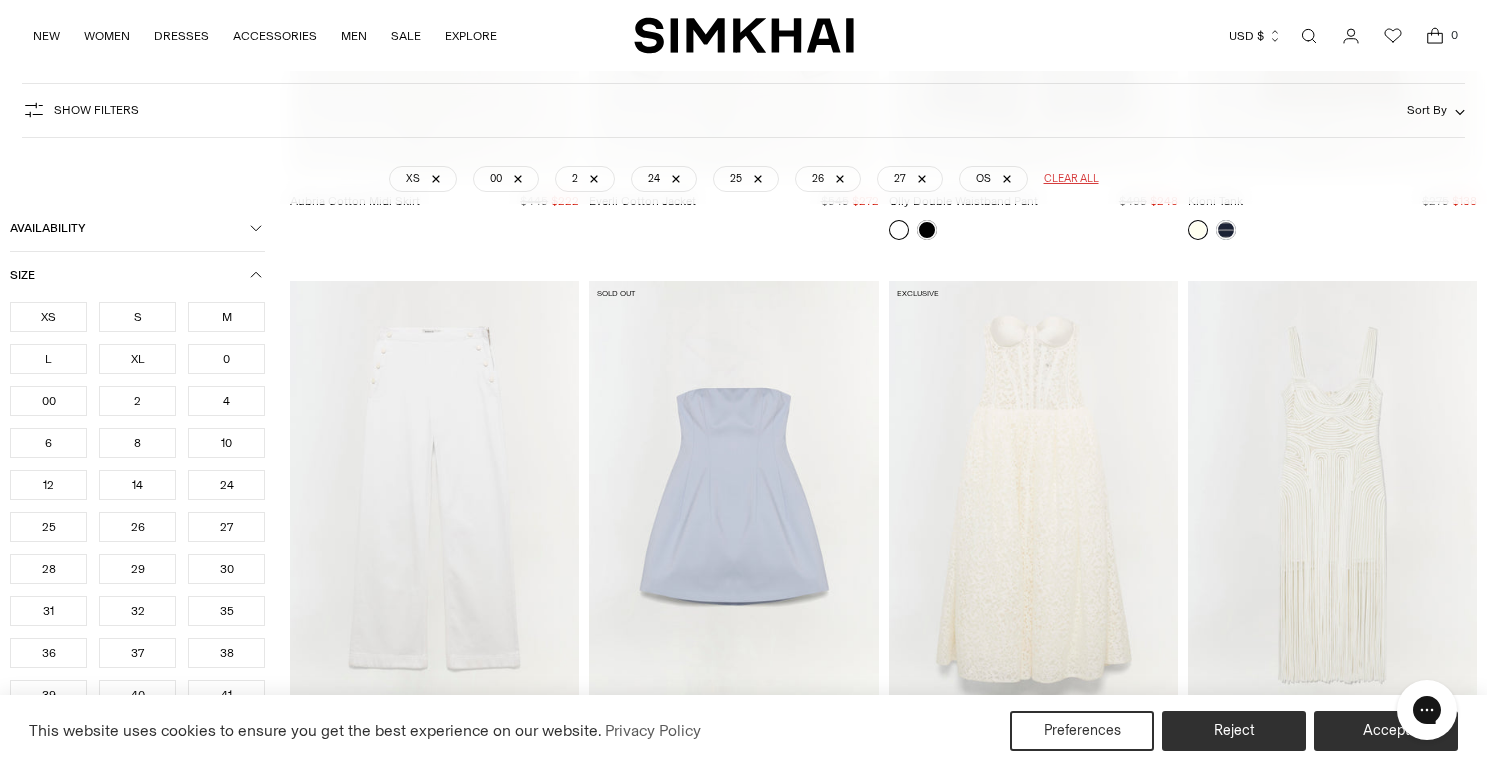 click at bounding box center (0, 0) 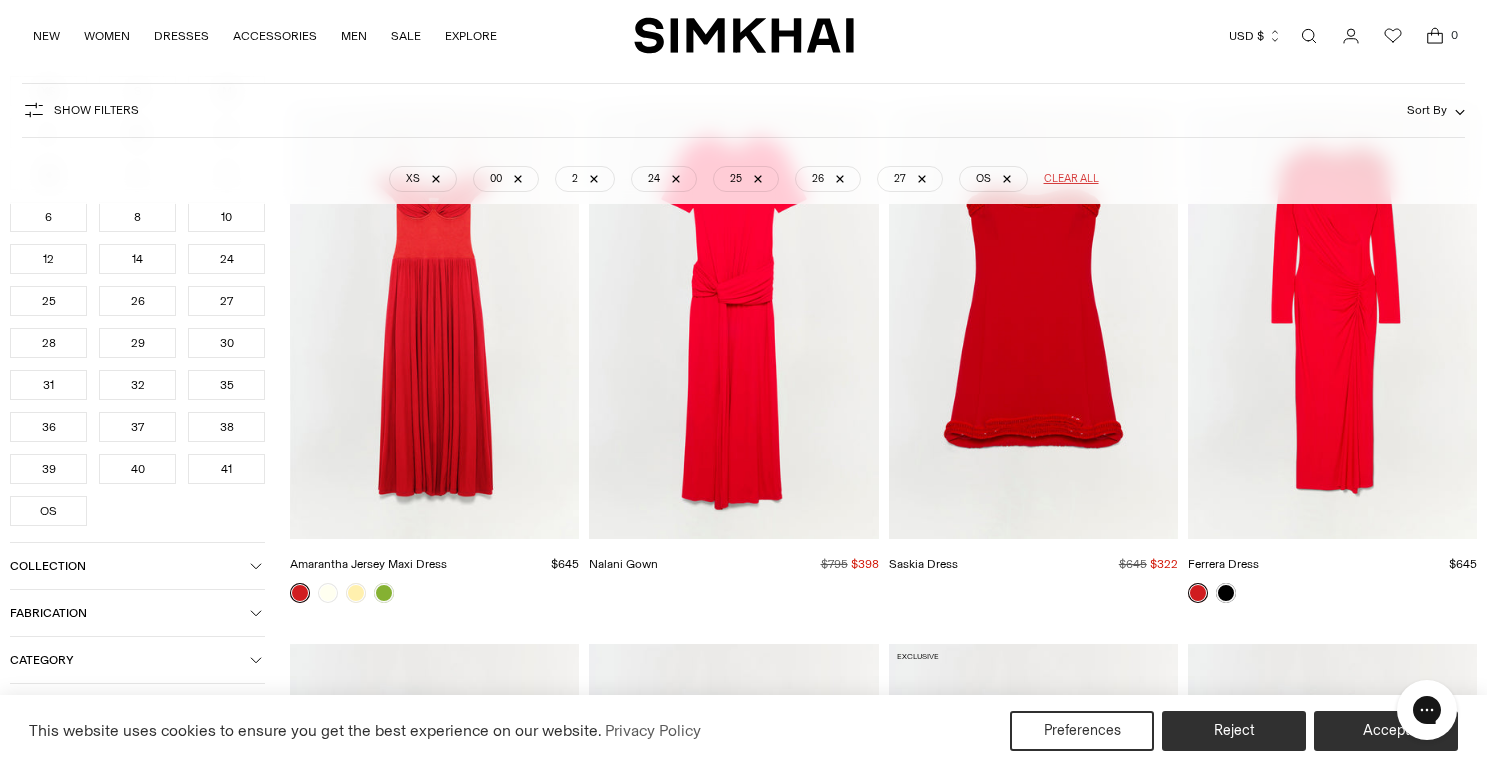 scroll, scrollTop: 19368, scrollLeft: 0, axis: vertical 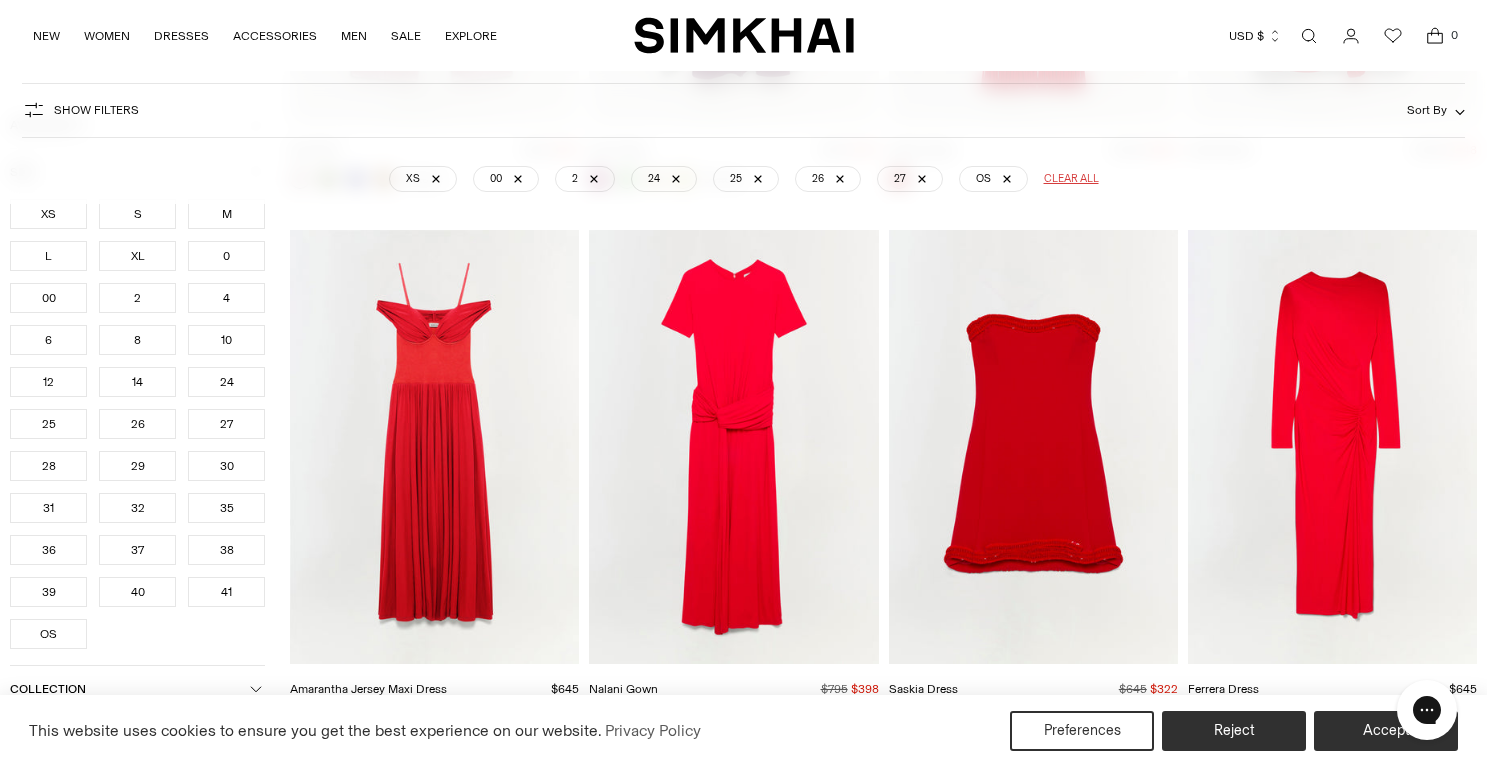 click at bounding box center [0, 0] 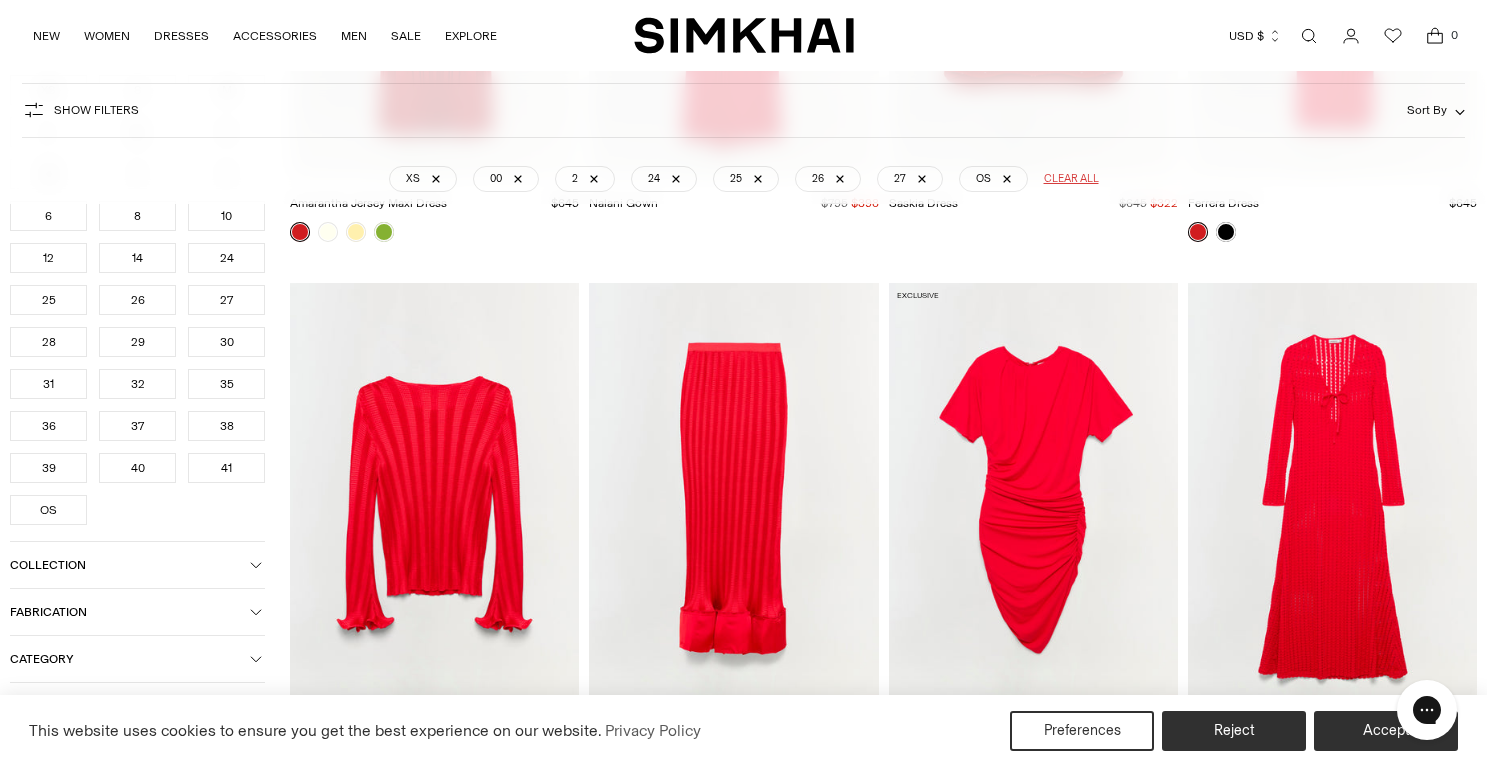 scroll, scrollTop: 19871, scrollLeft: 0, axis: vertical 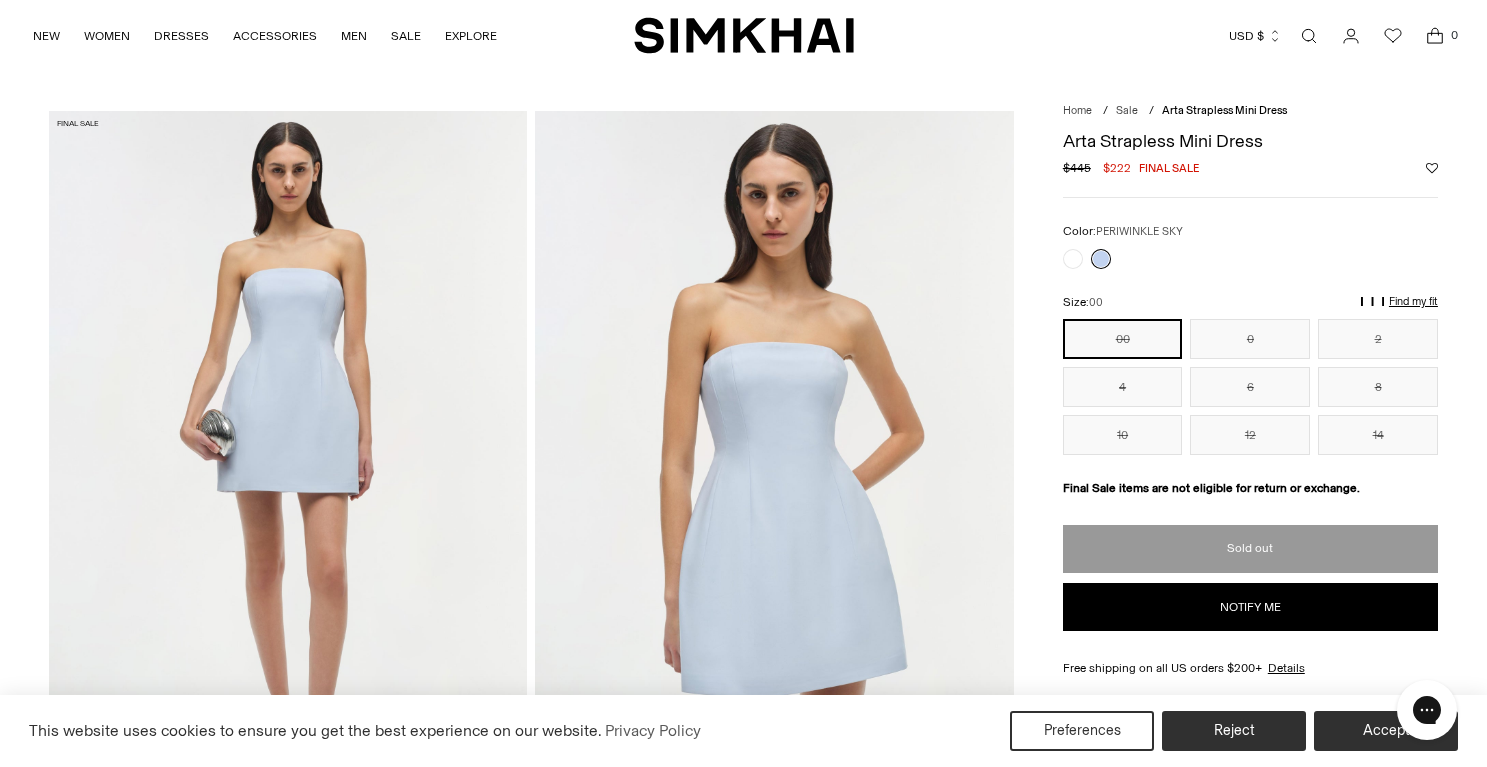 click on "00" at bounding box center [1123, 339] 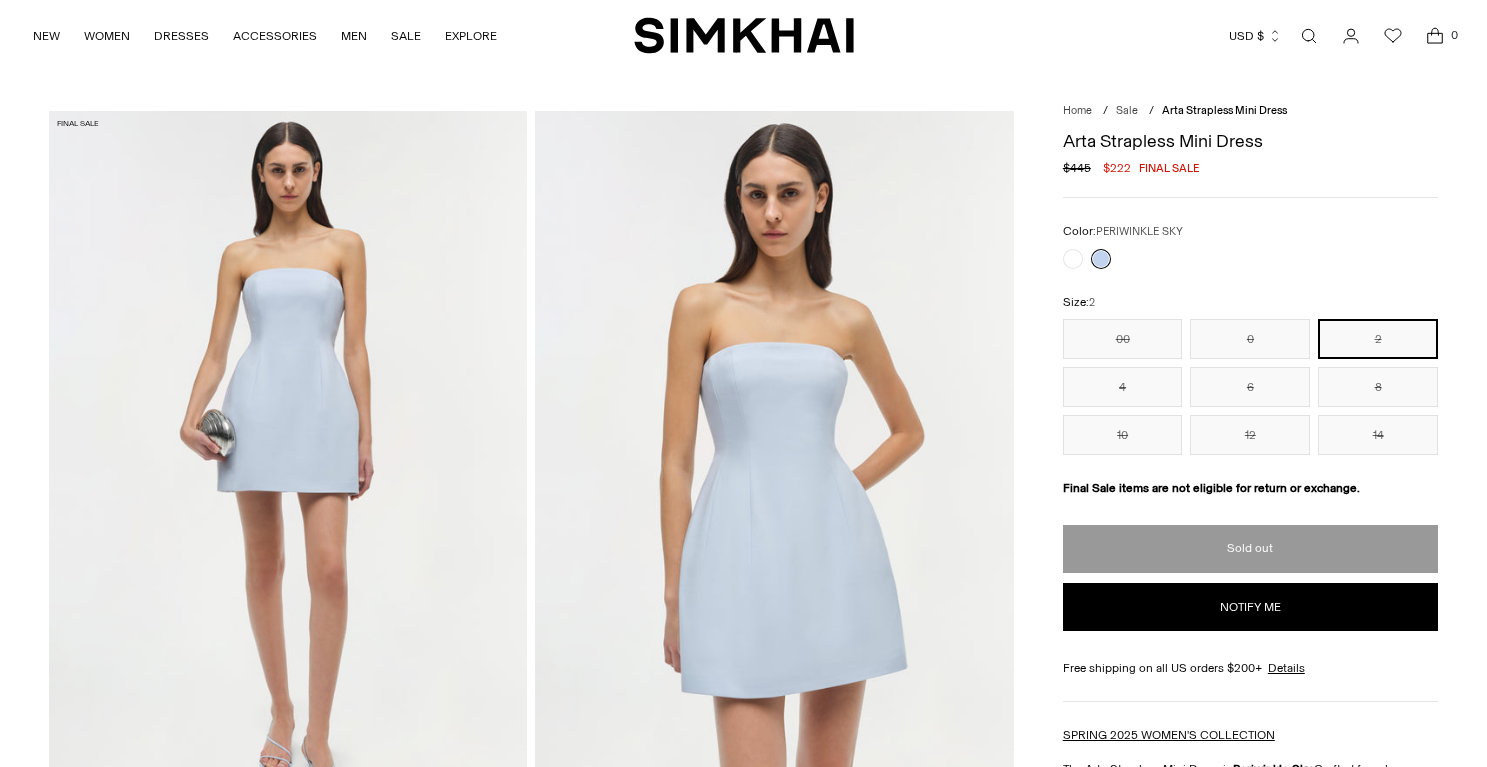 scroll, scrollTop: 0, scrollLeft: 0, axis: both 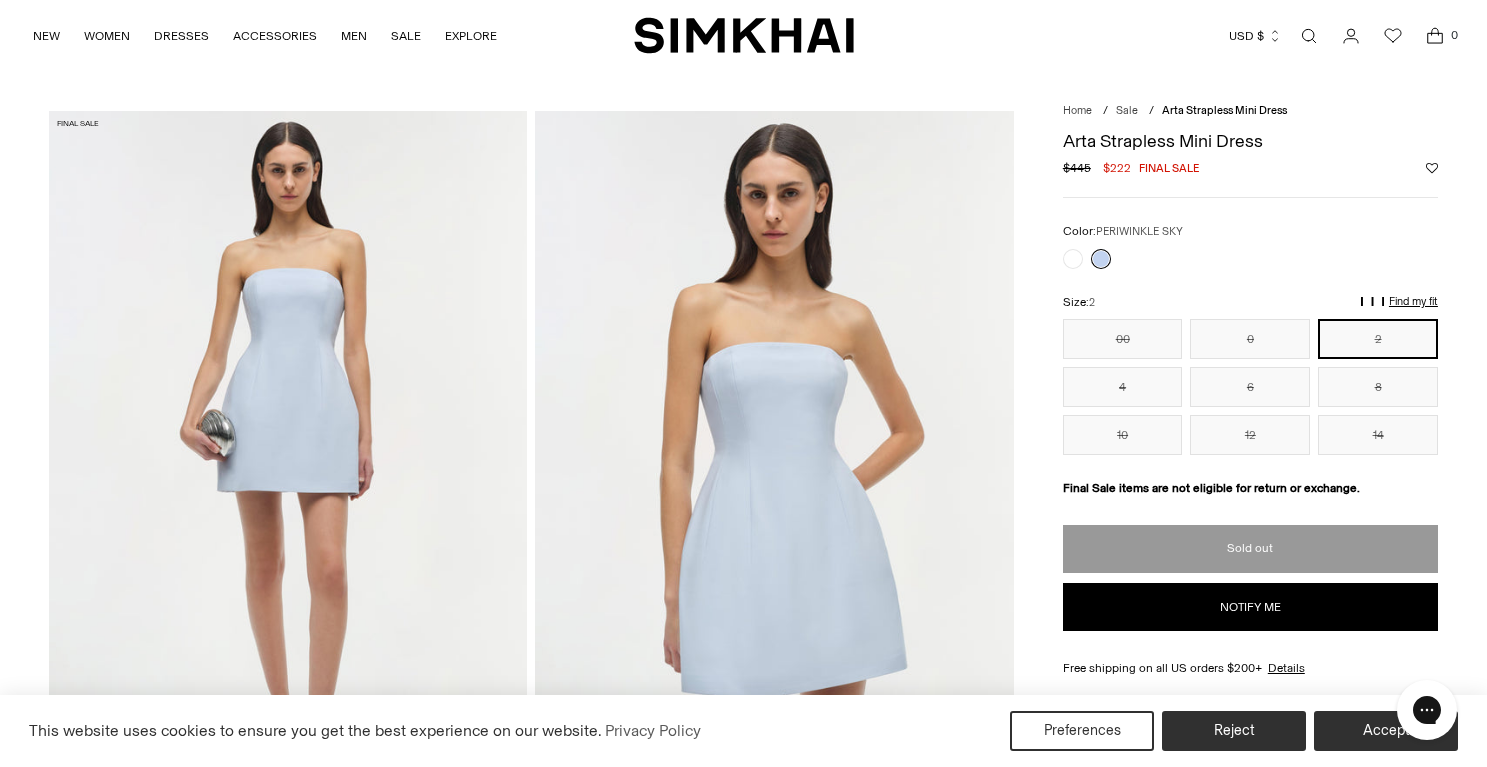 click on "2" at bounding box center [1378, 339] 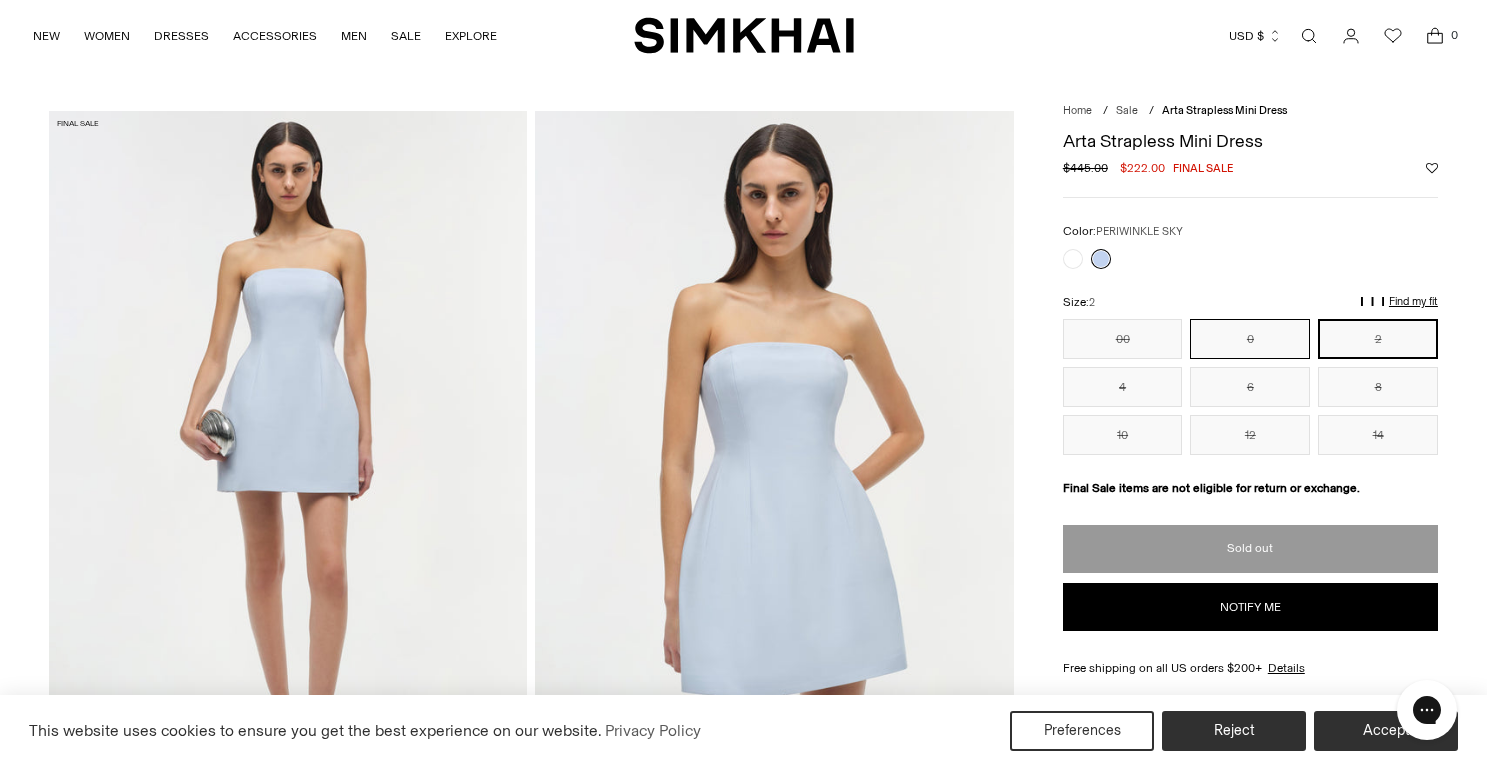 click on "0" at bounding box center (1250, 339) 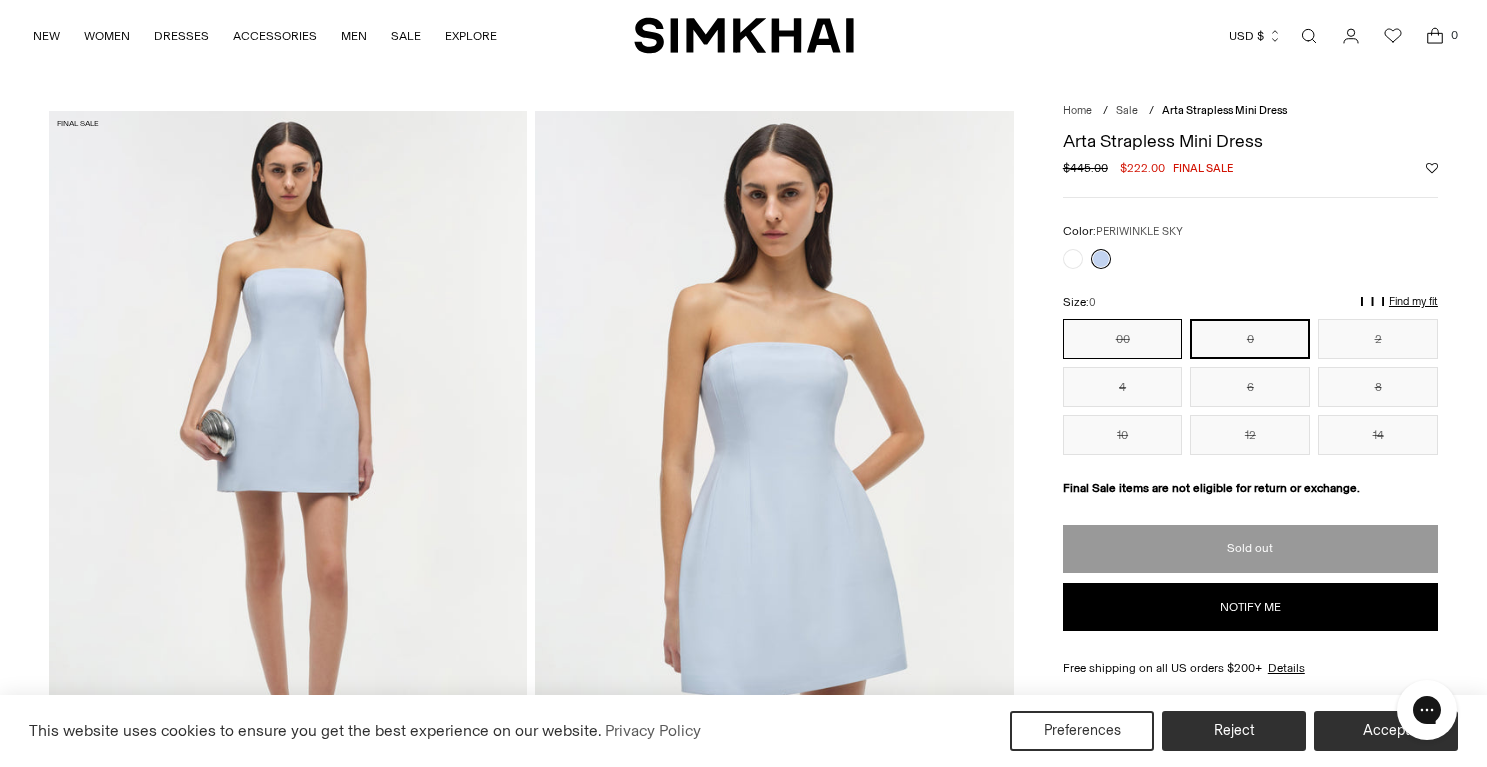 click on "00" at bounding box center (1123, 339) 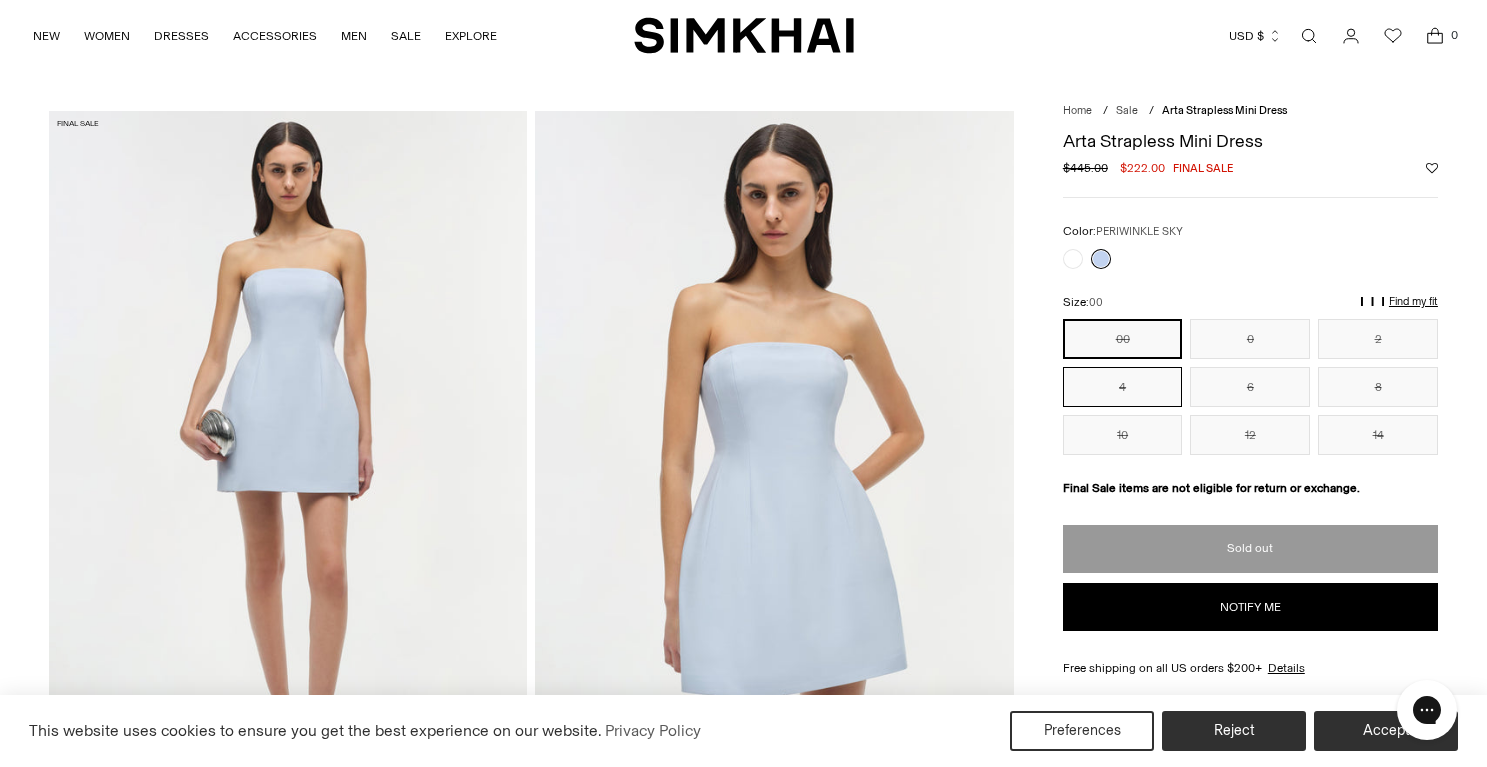 click on "4" at bounding box center [1123, 387] 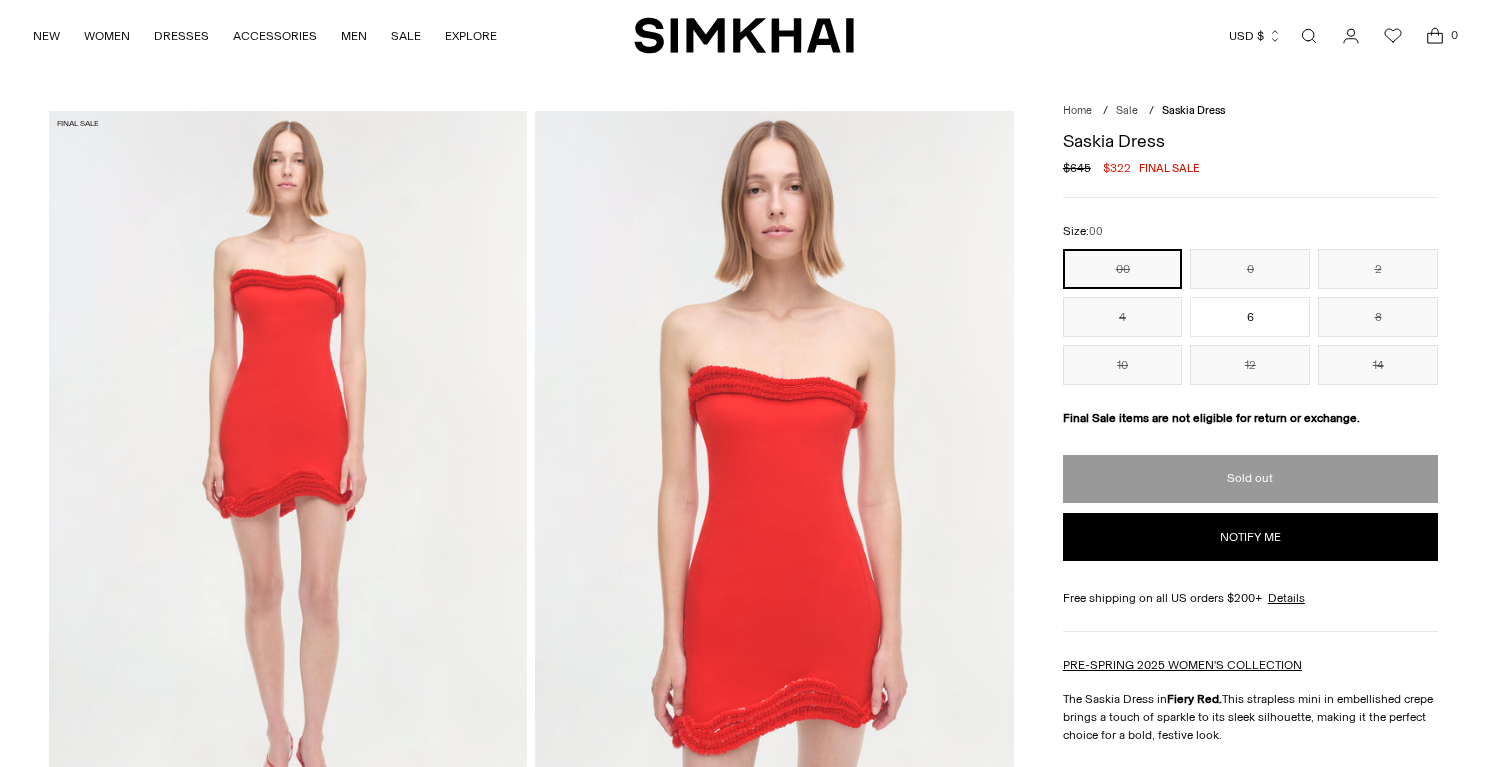 scroll, scrollTop: 0, scrollLeft: 0, axis: both 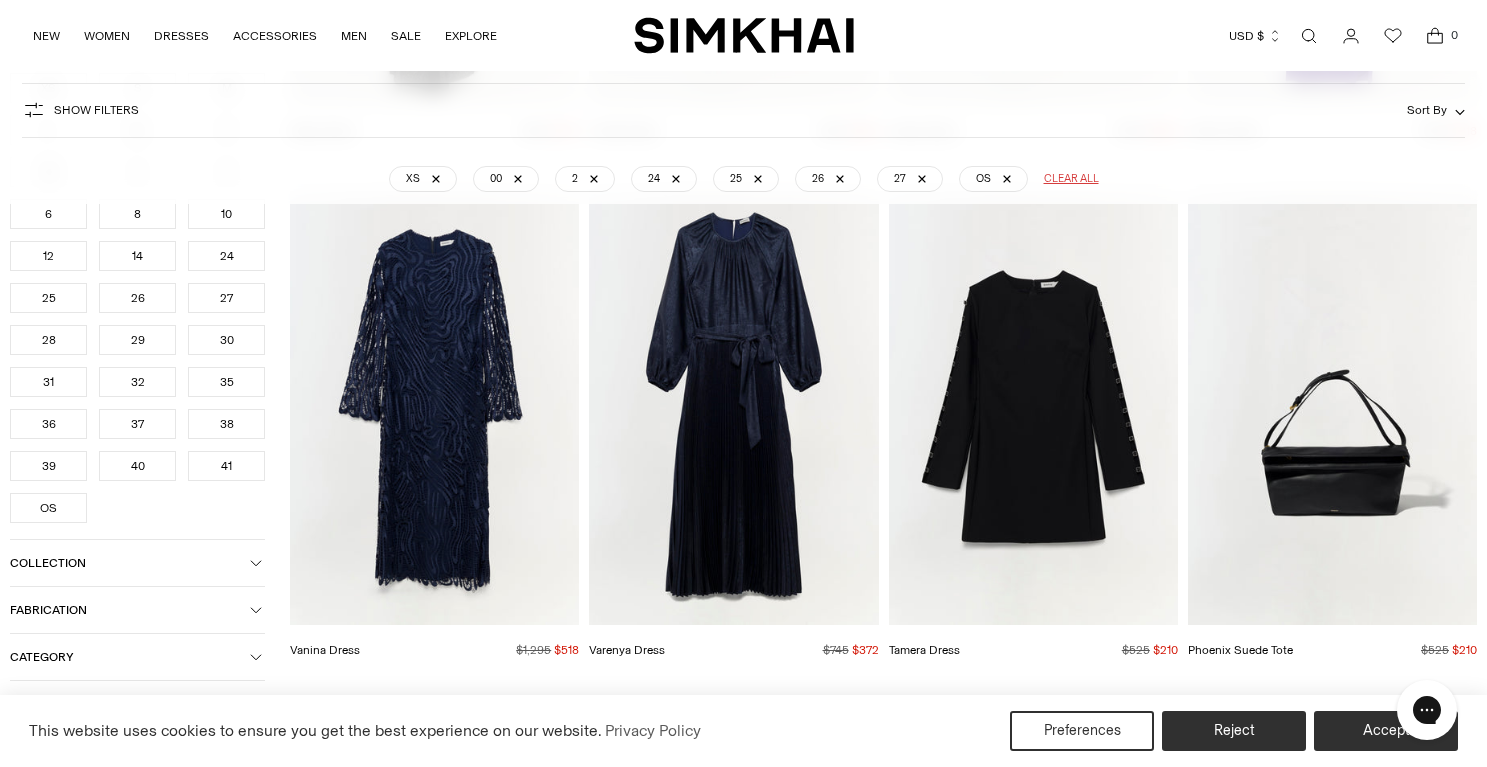 drag, startPoint x: 1372, startPoint y: 735, endPoint x: 130, endPoint y: 590, distance: 1250.4355 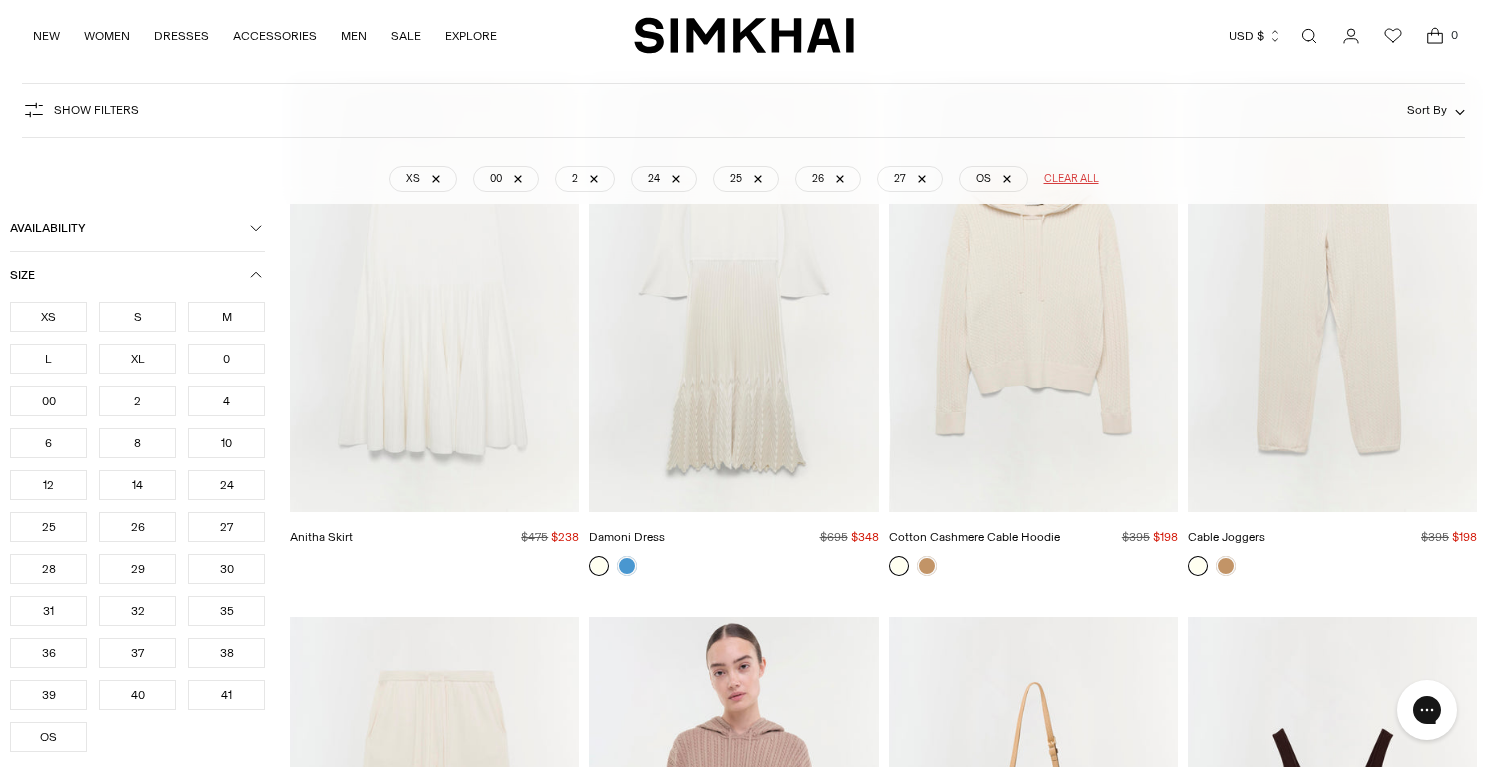scroll, scrollTop: 22182, scrollLeft: 0, axis: vertical 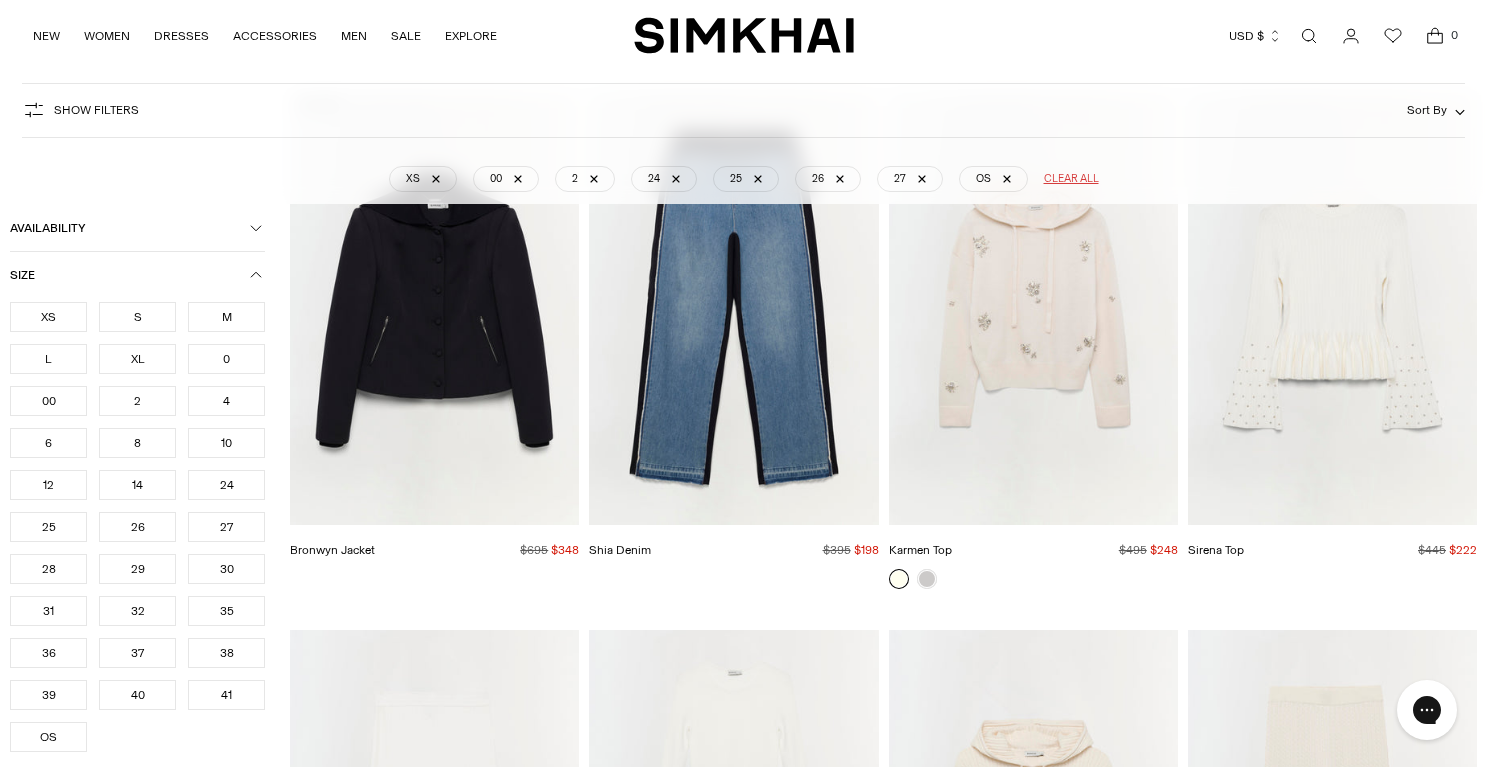 click at bounding box center [256, 275] 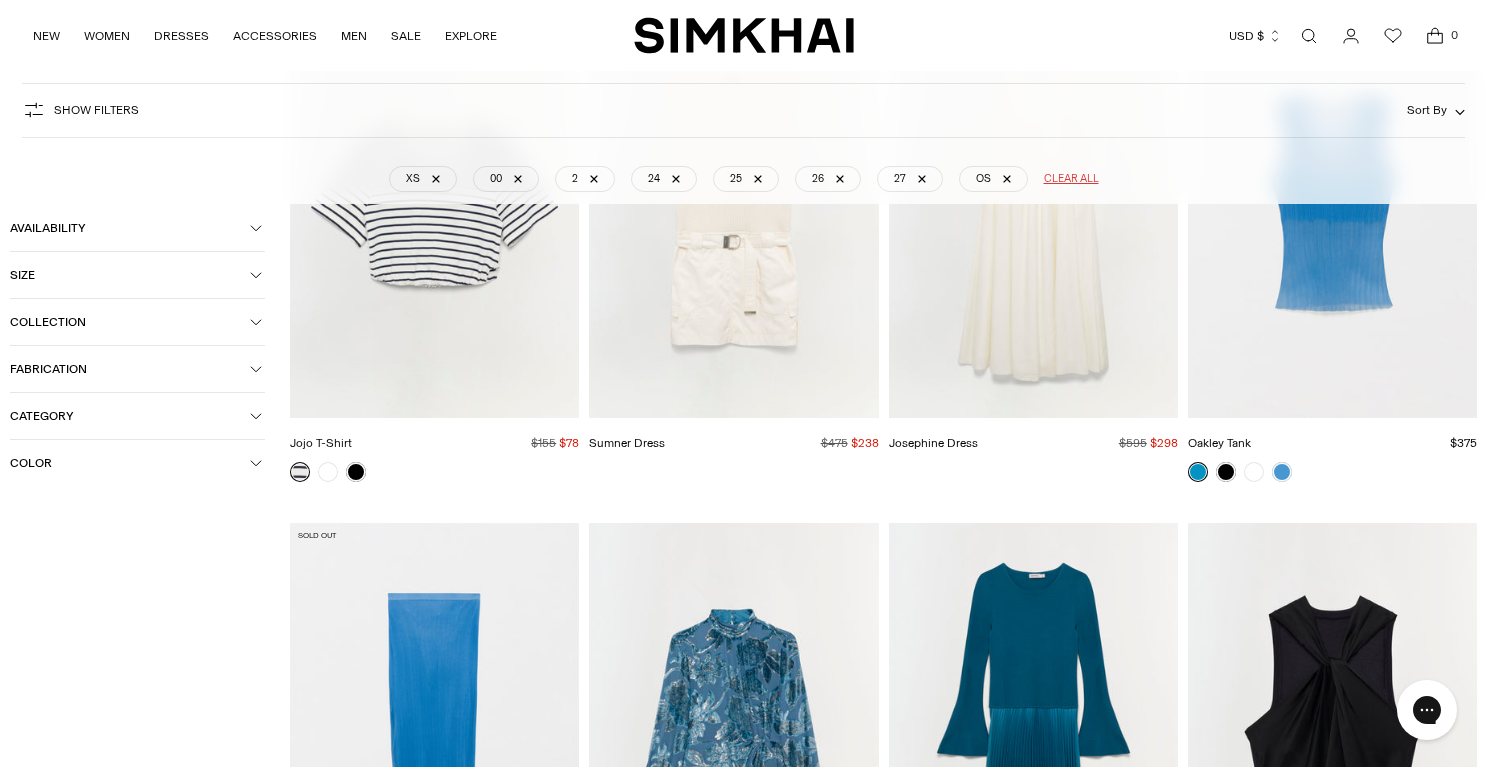 scroll, scrollTop: 12991, scrollLeft: 0, axis: vertical 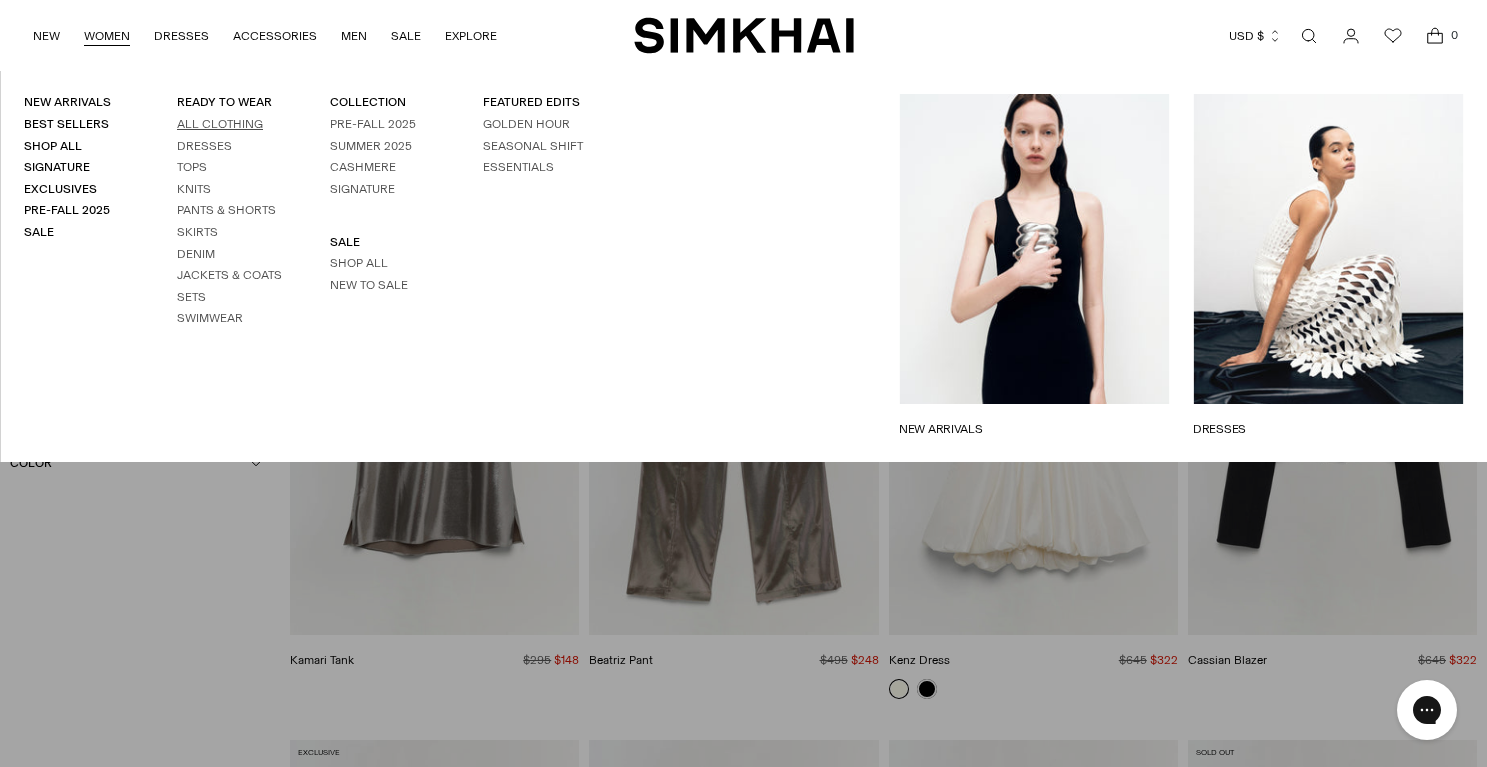 click on "All Clothing" at bounding box center [220, 124] 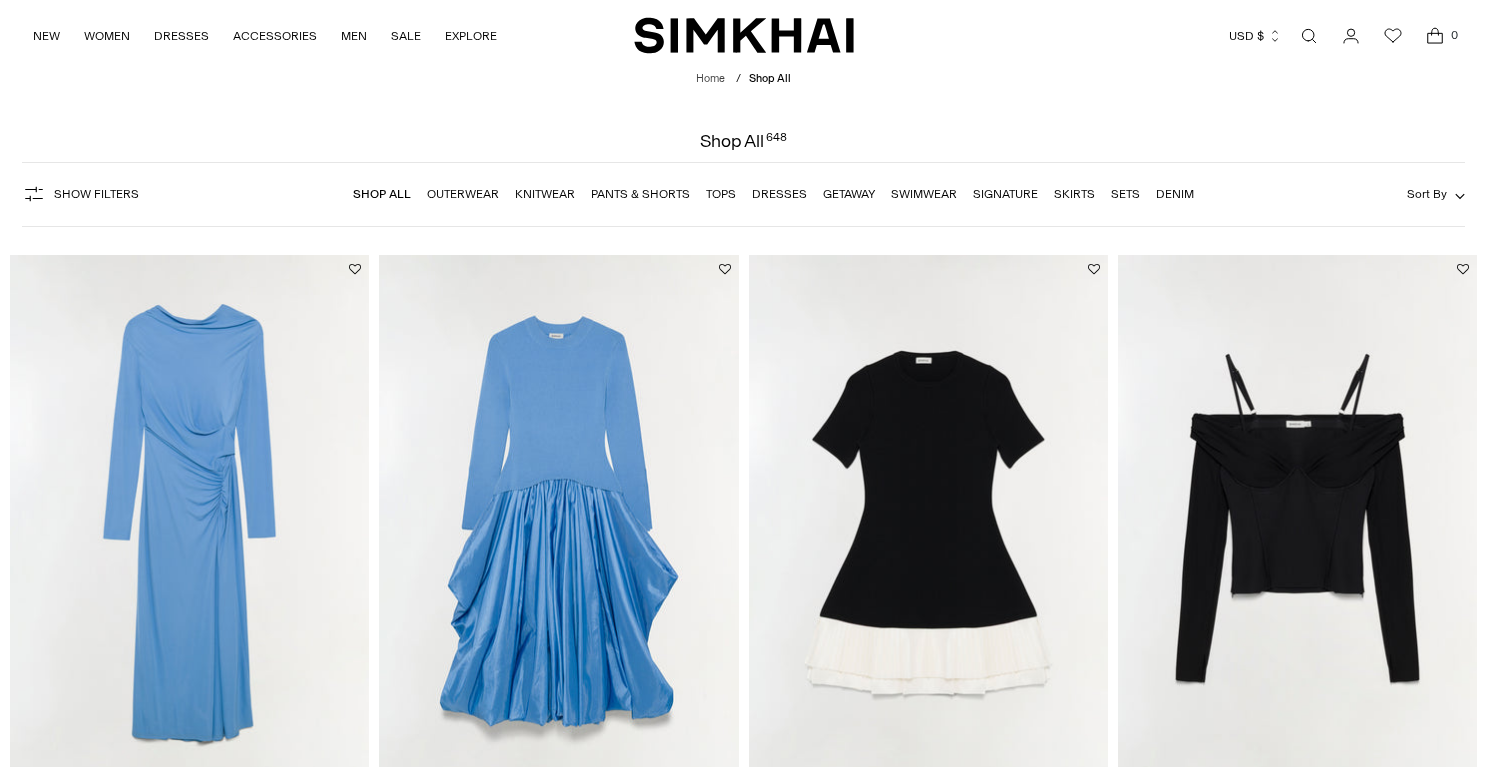 scroll, scrollTop: 0, scrollLeft: 0, axis: both 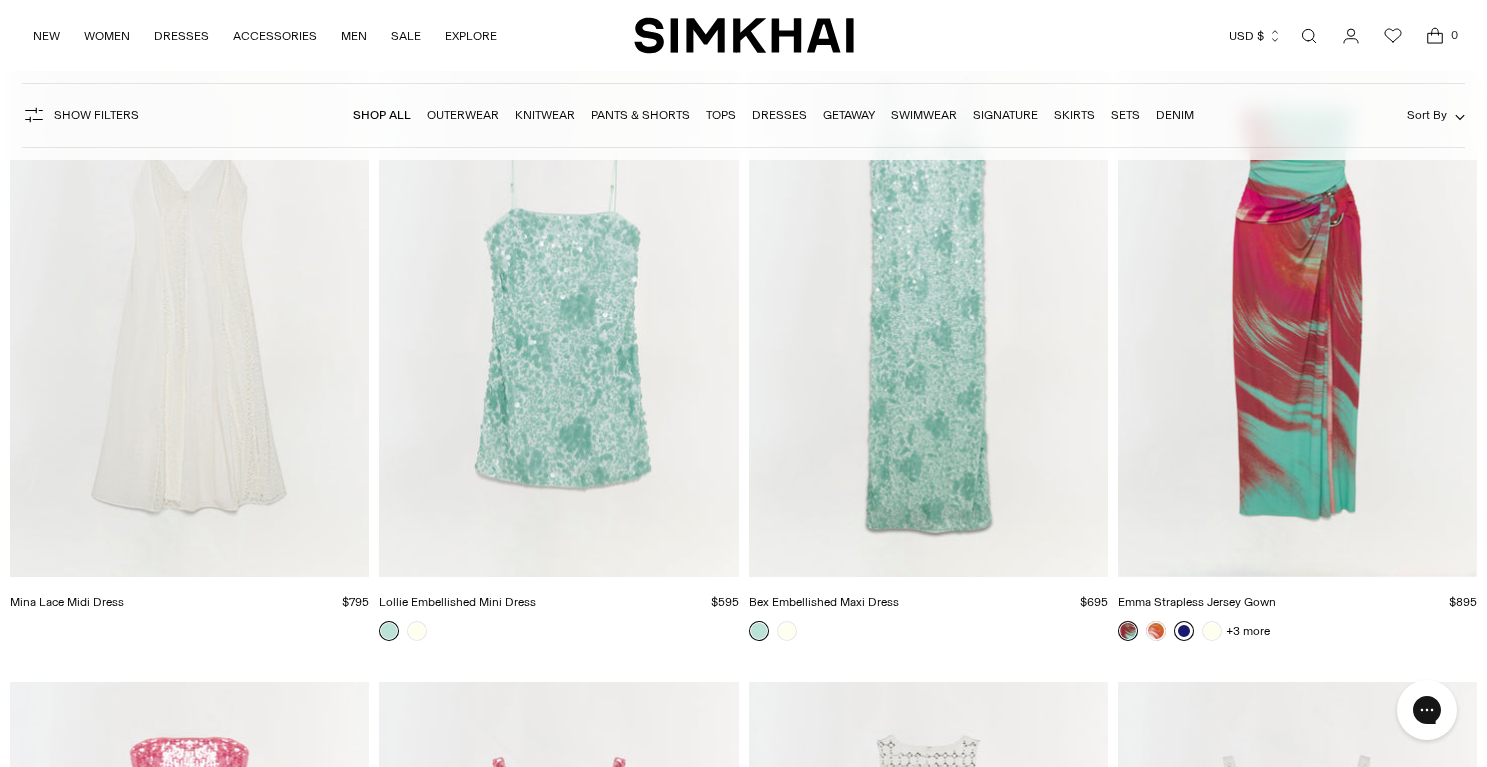 click at bounding box center (0, 0) 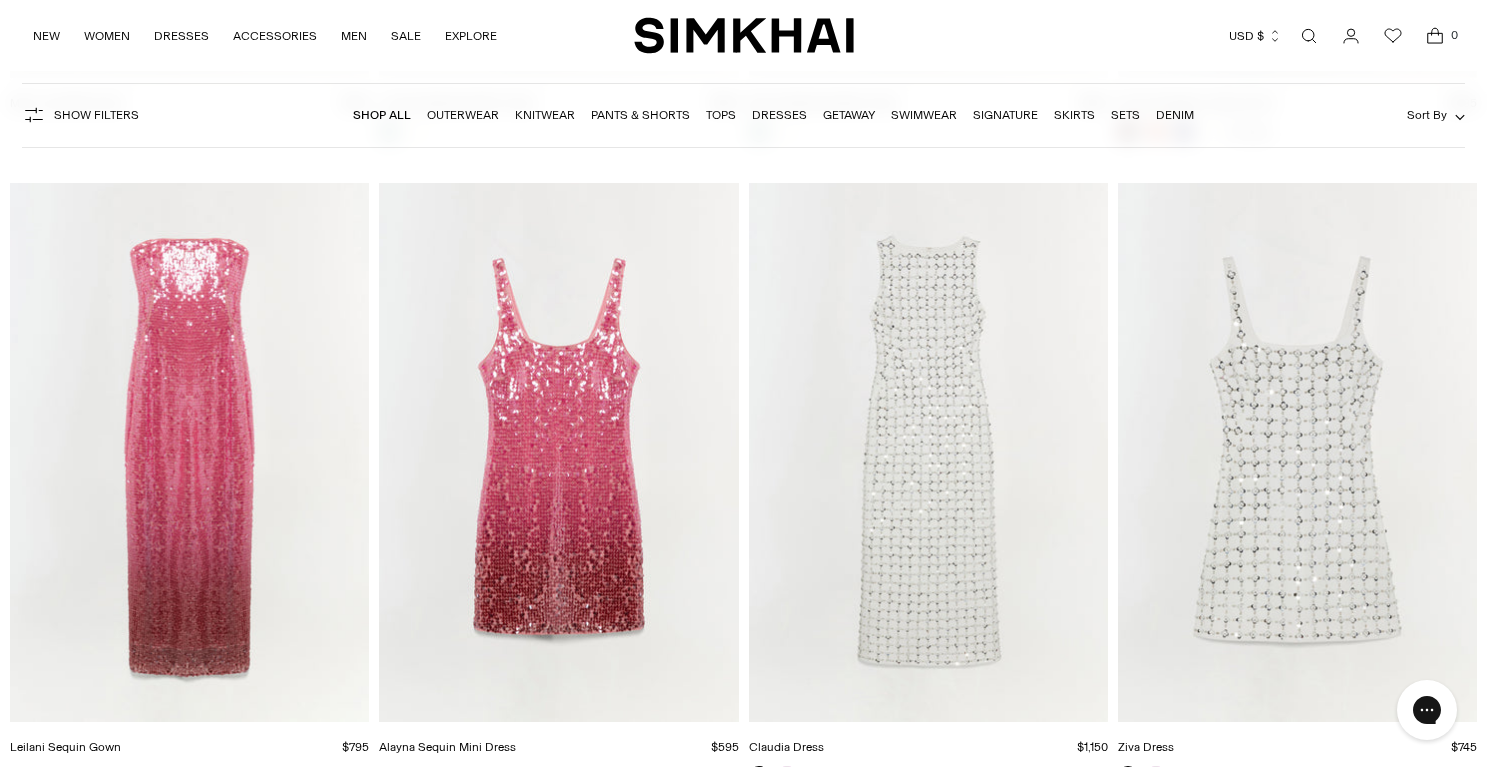 scroll, scrollTop: 27827, scrollLeft: 0, axis: vertical 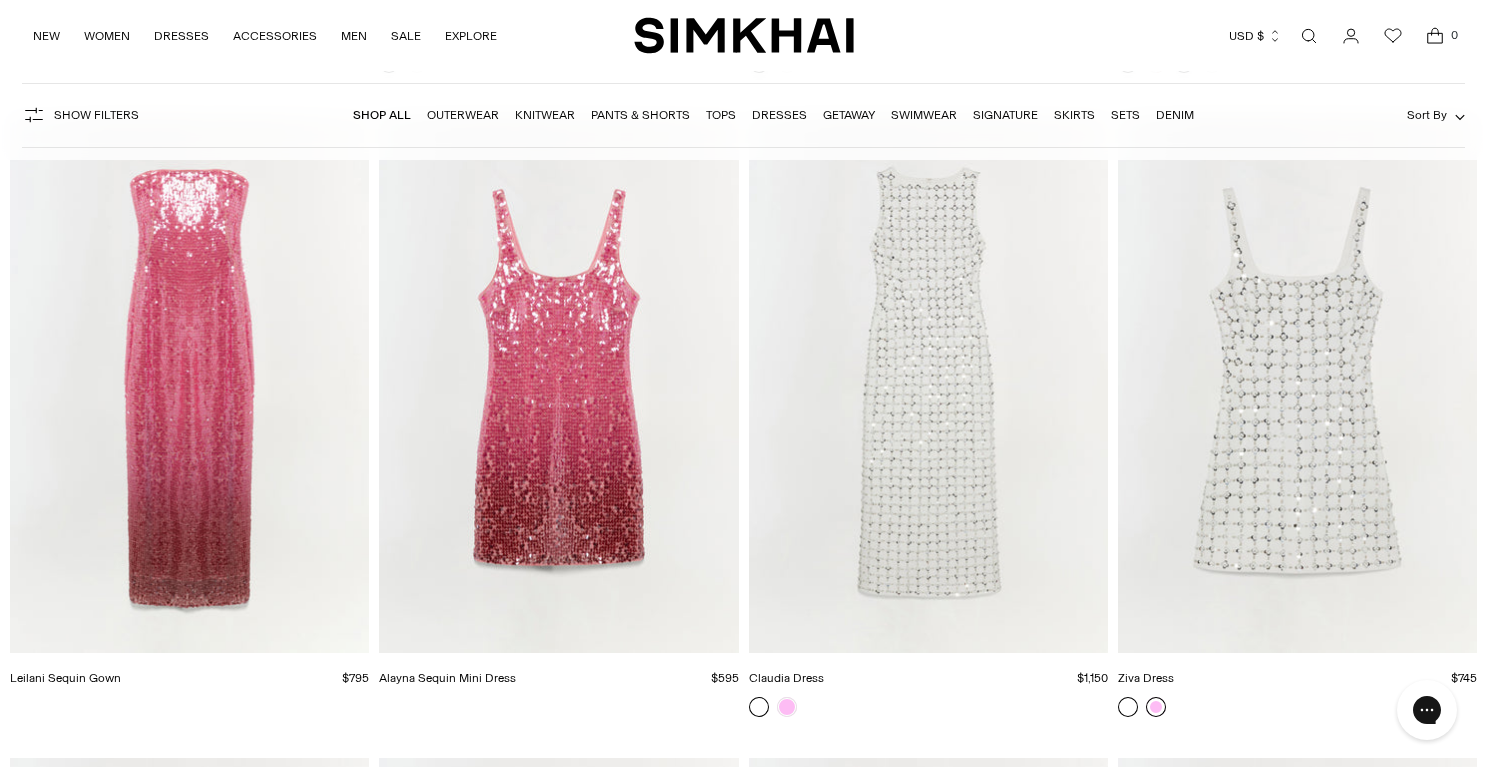 click at bounding box center [1156, 707] 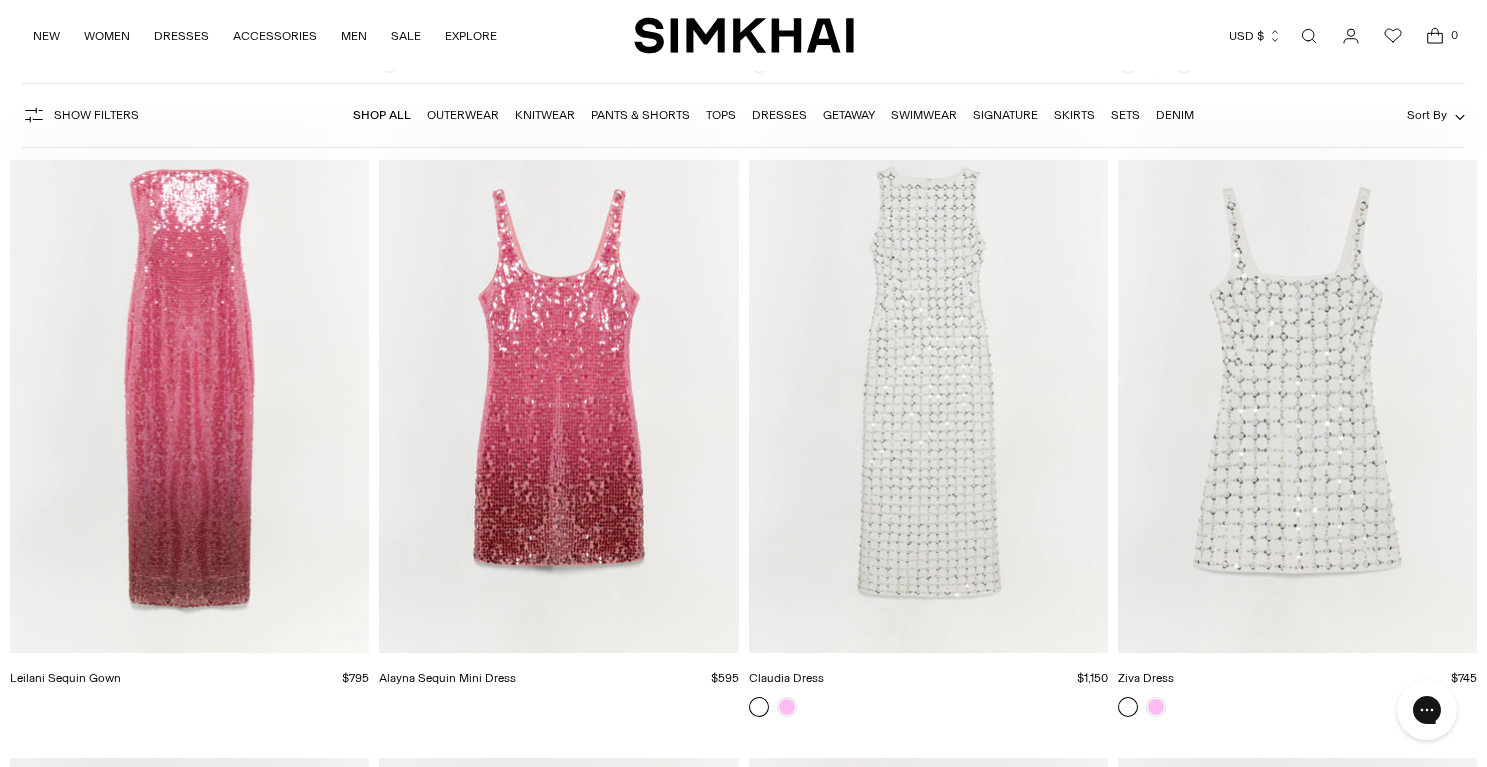 scroll, scrollTop: 0, scrollLeft: 0, axis: both 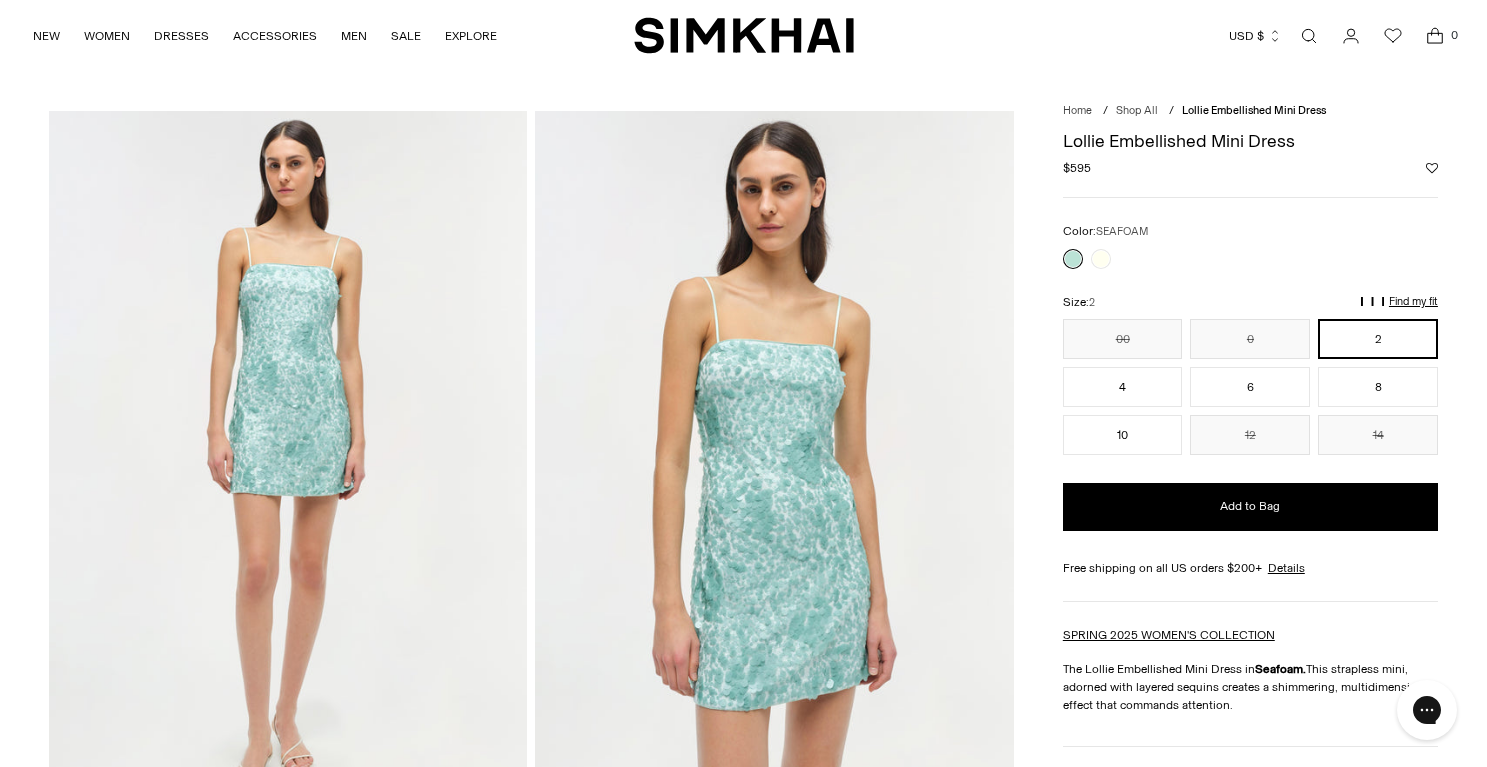 click at bounding box center [288, 469] 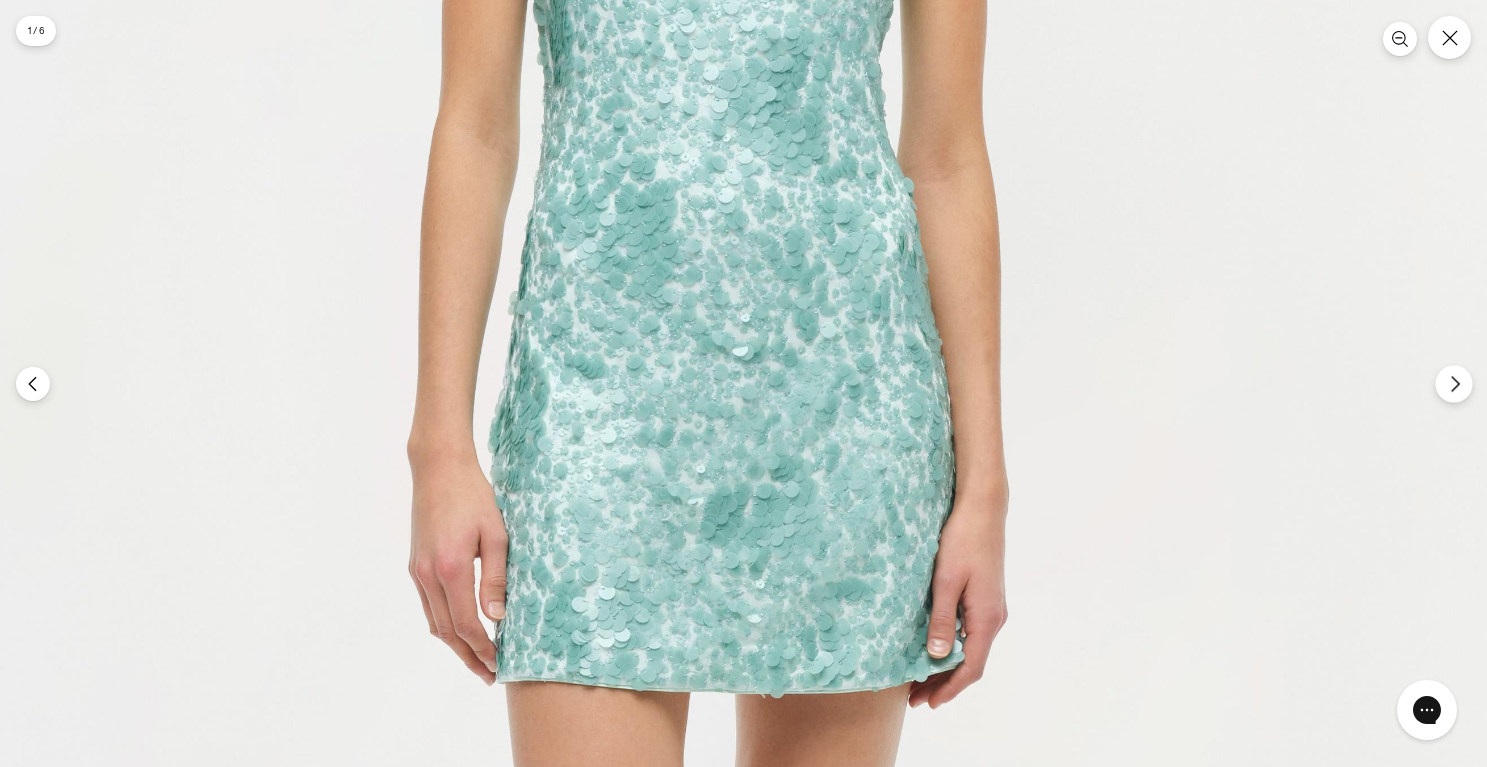 click at bounding box center (1453, 383) 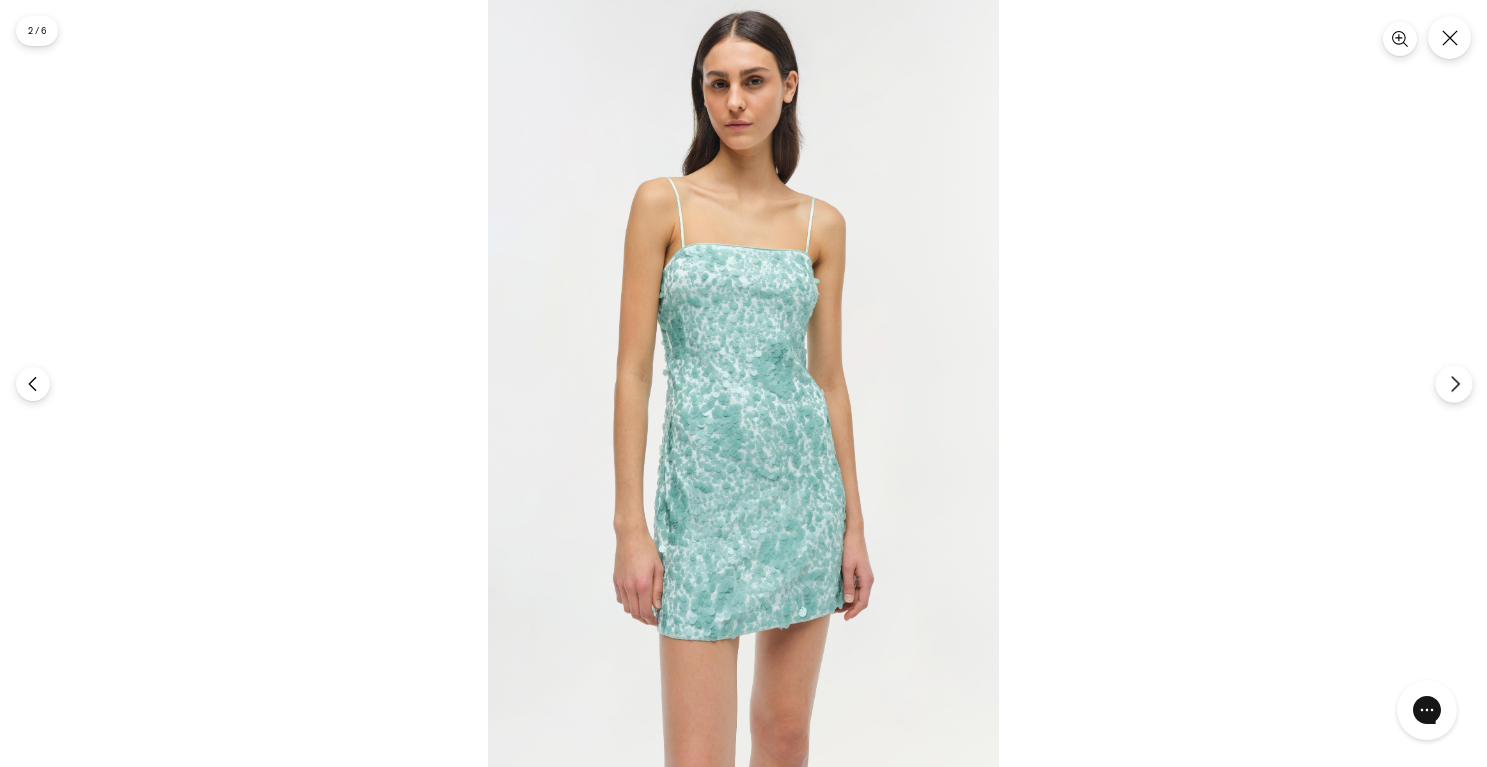 click at bounding box center (1453, 383) 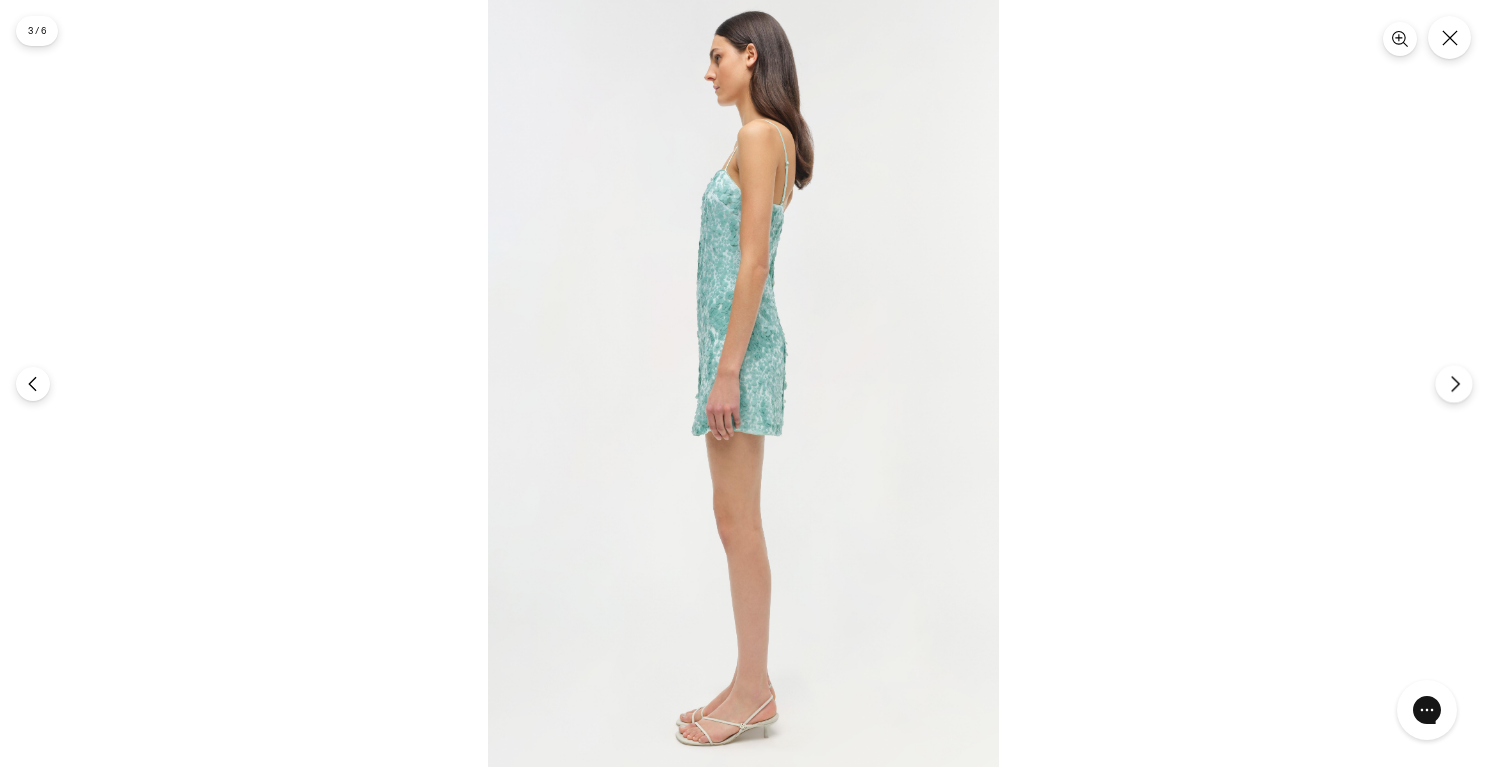 click at bounding box center [1453, 383] 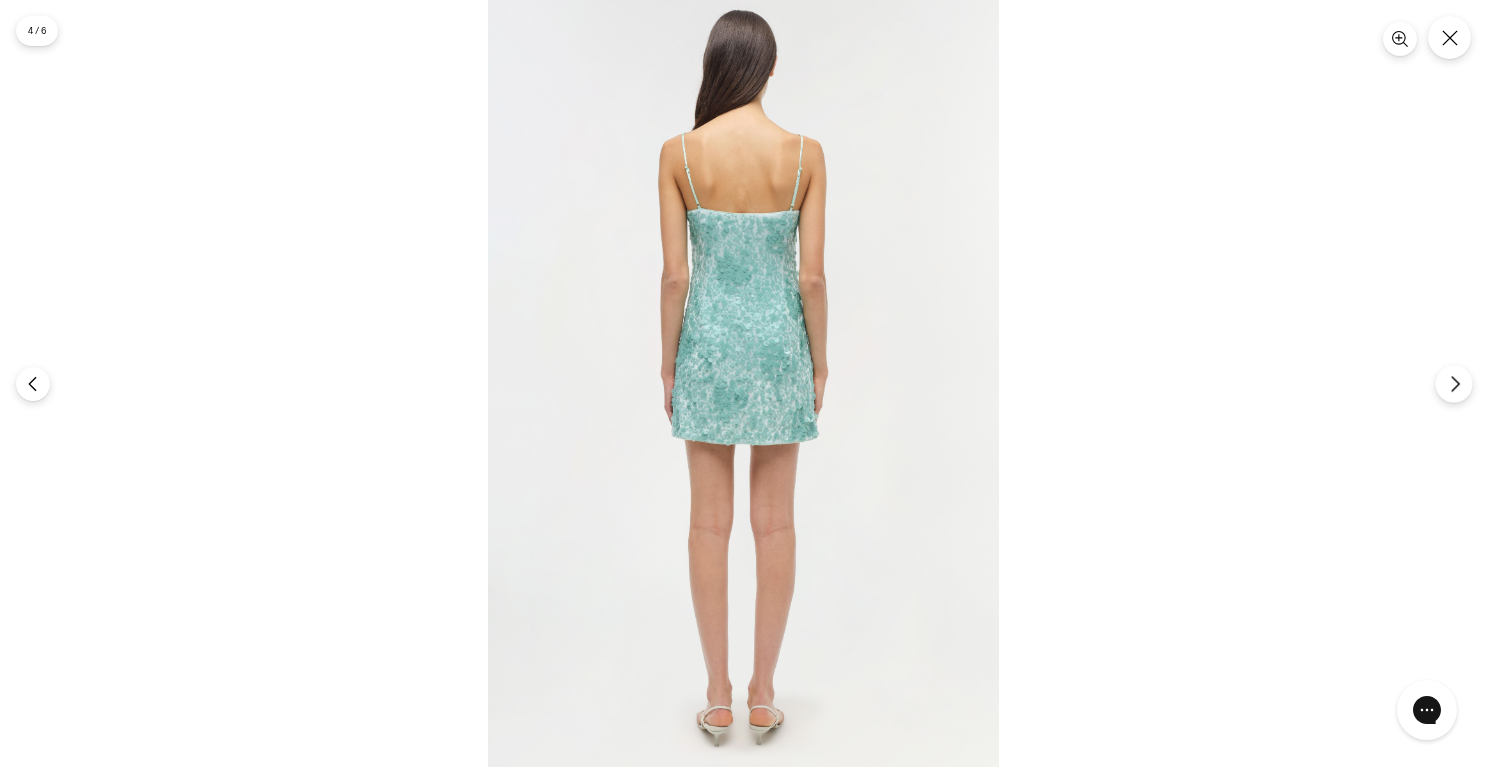 click at bounding box center [1453, 383] 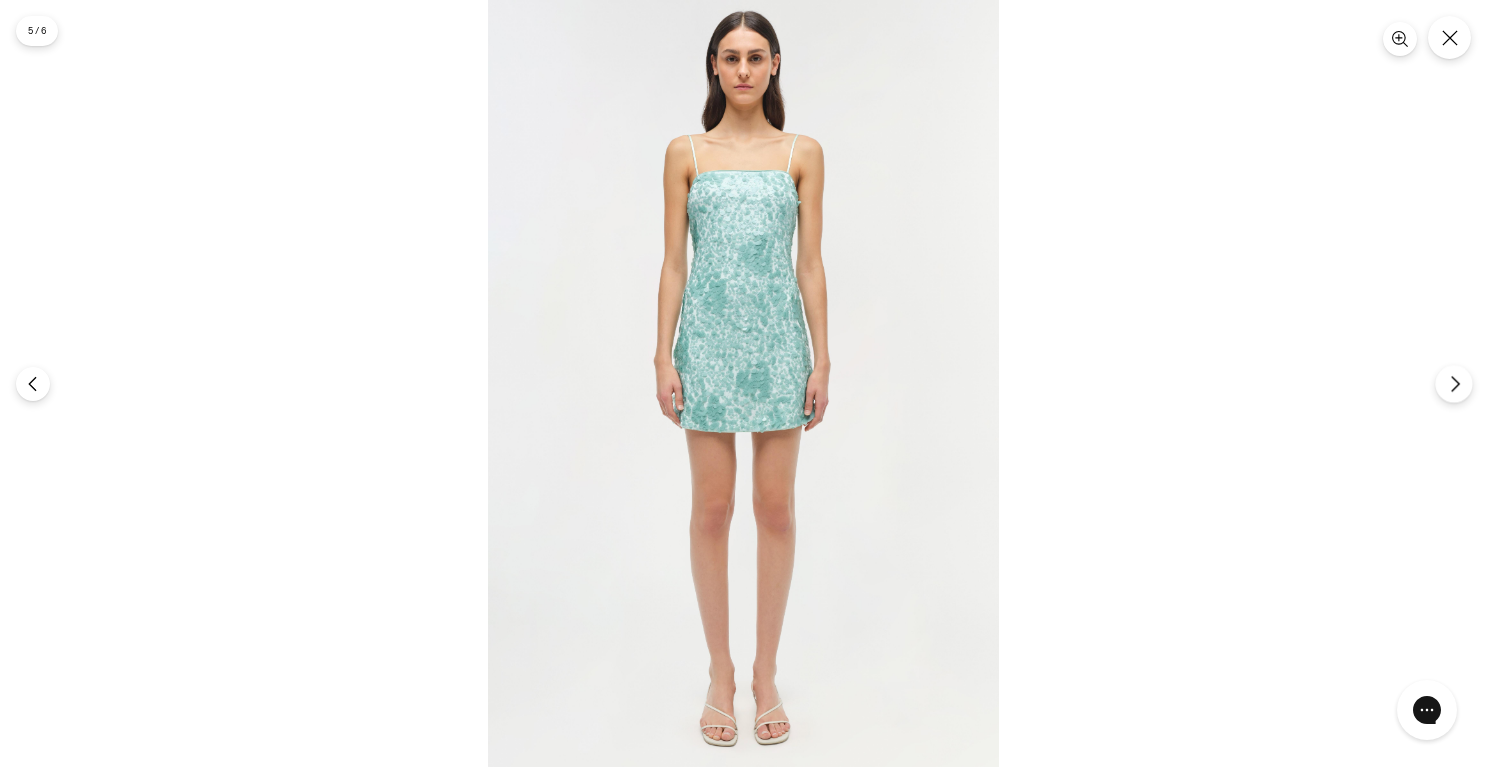 click at bounding box center (1453, 383) 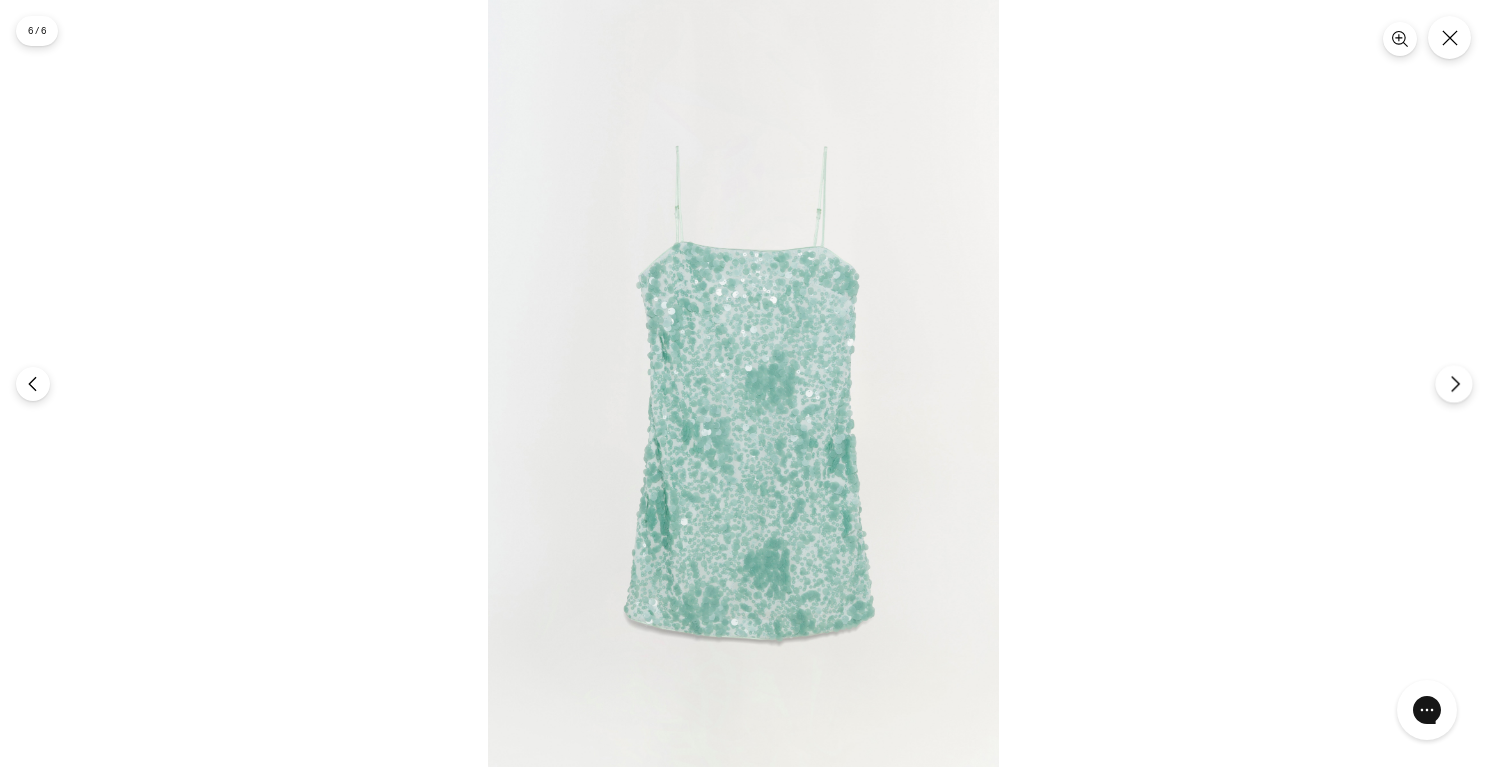 click 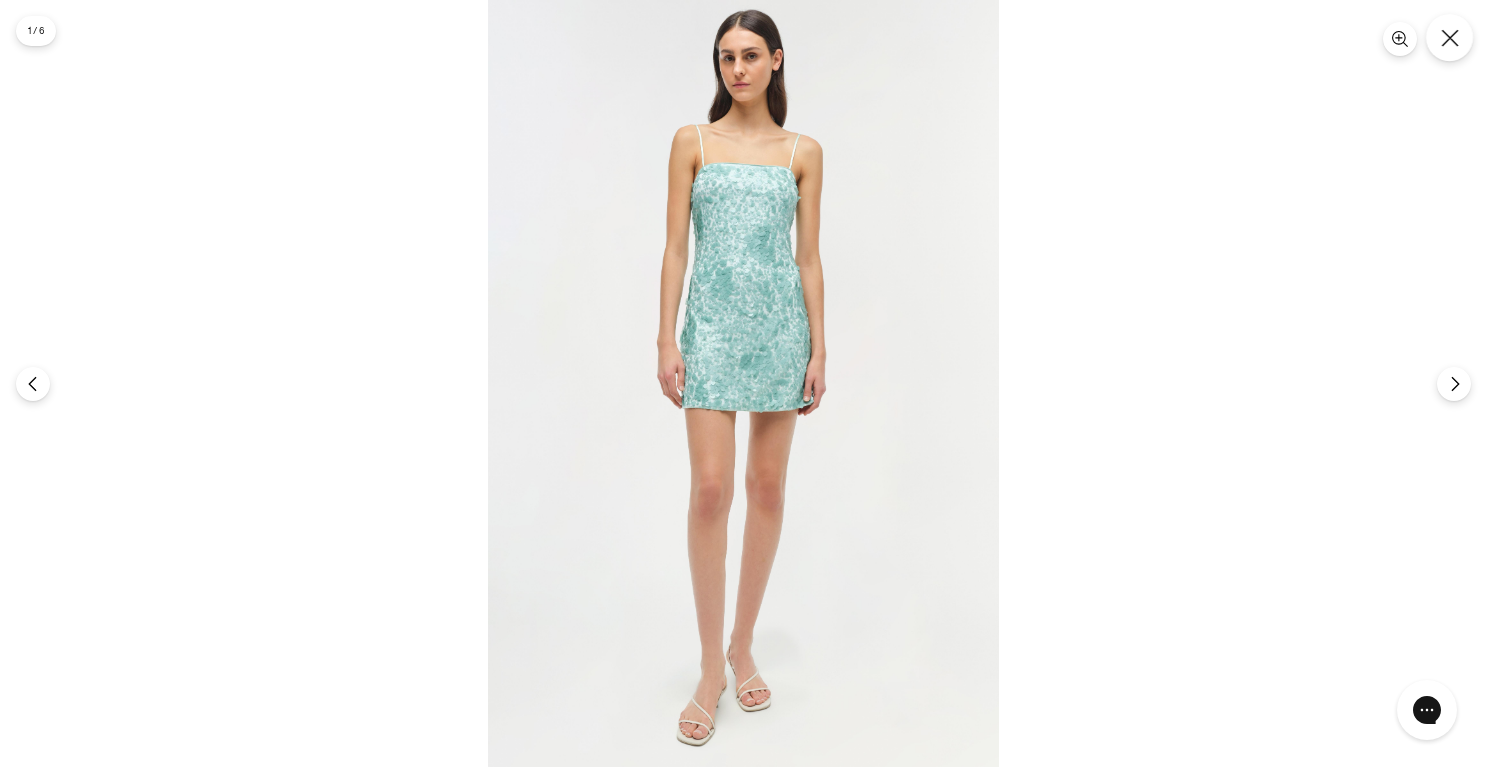 click 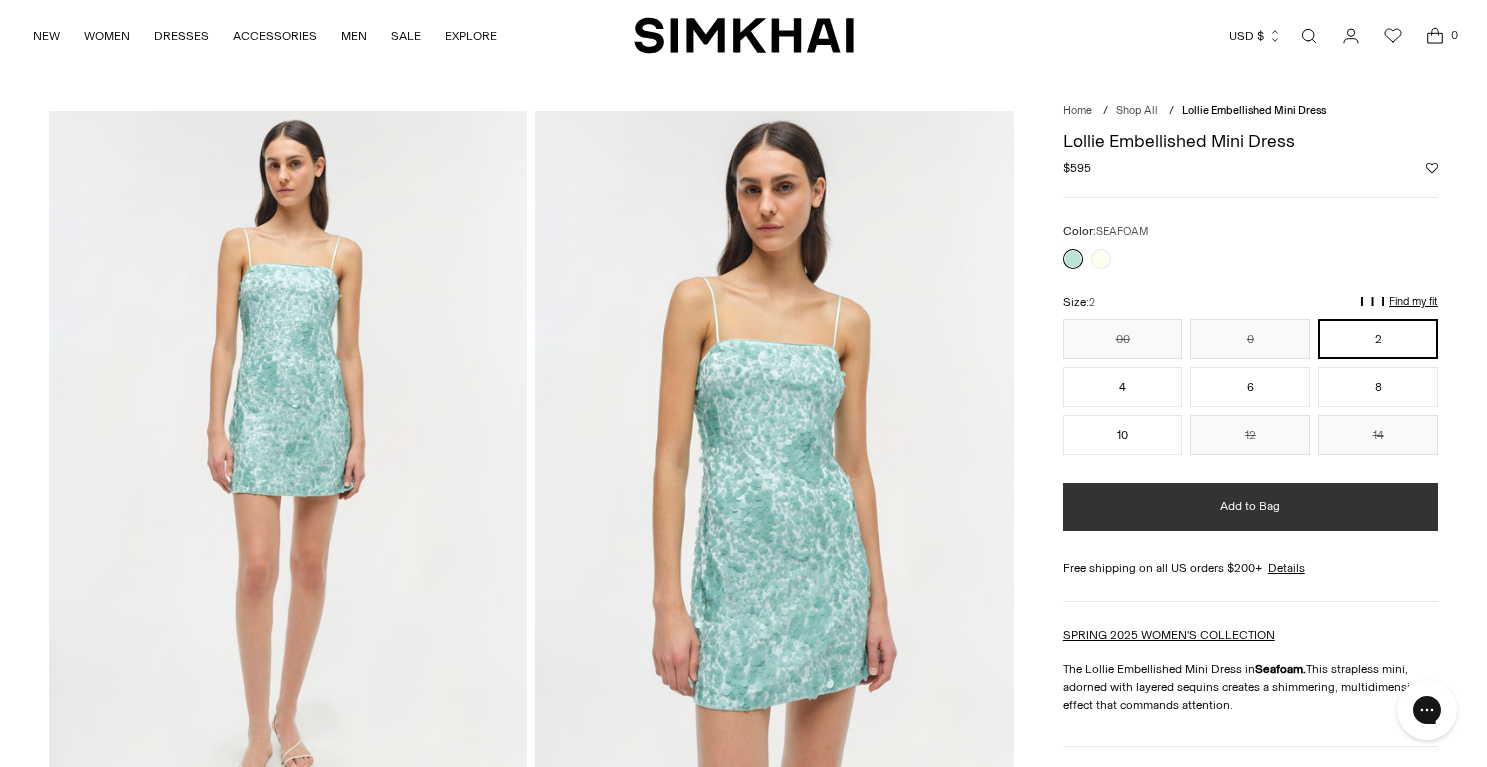 click on "Add to Bag" at bounding box center (1250, 507) 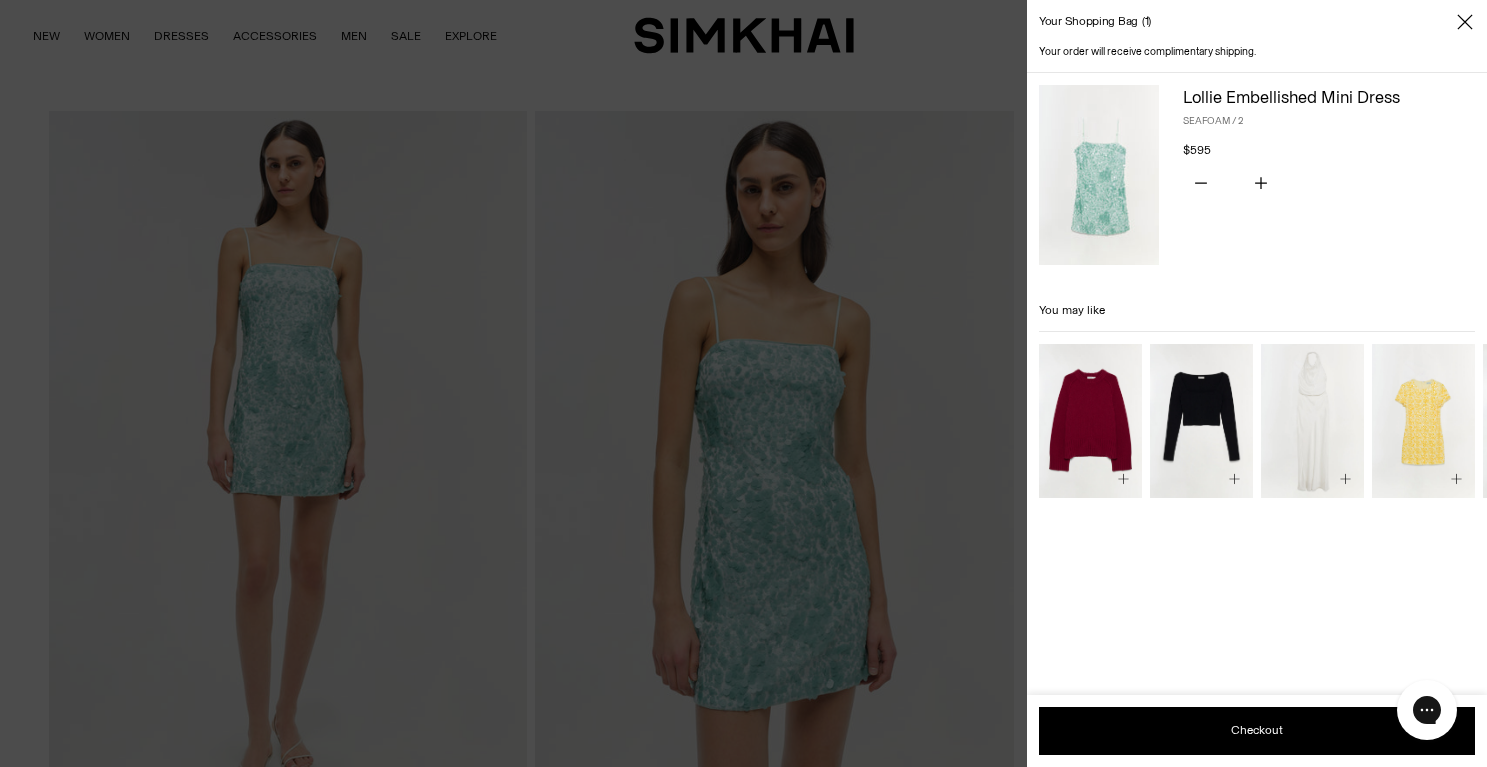click at bounding box center [743, 383] 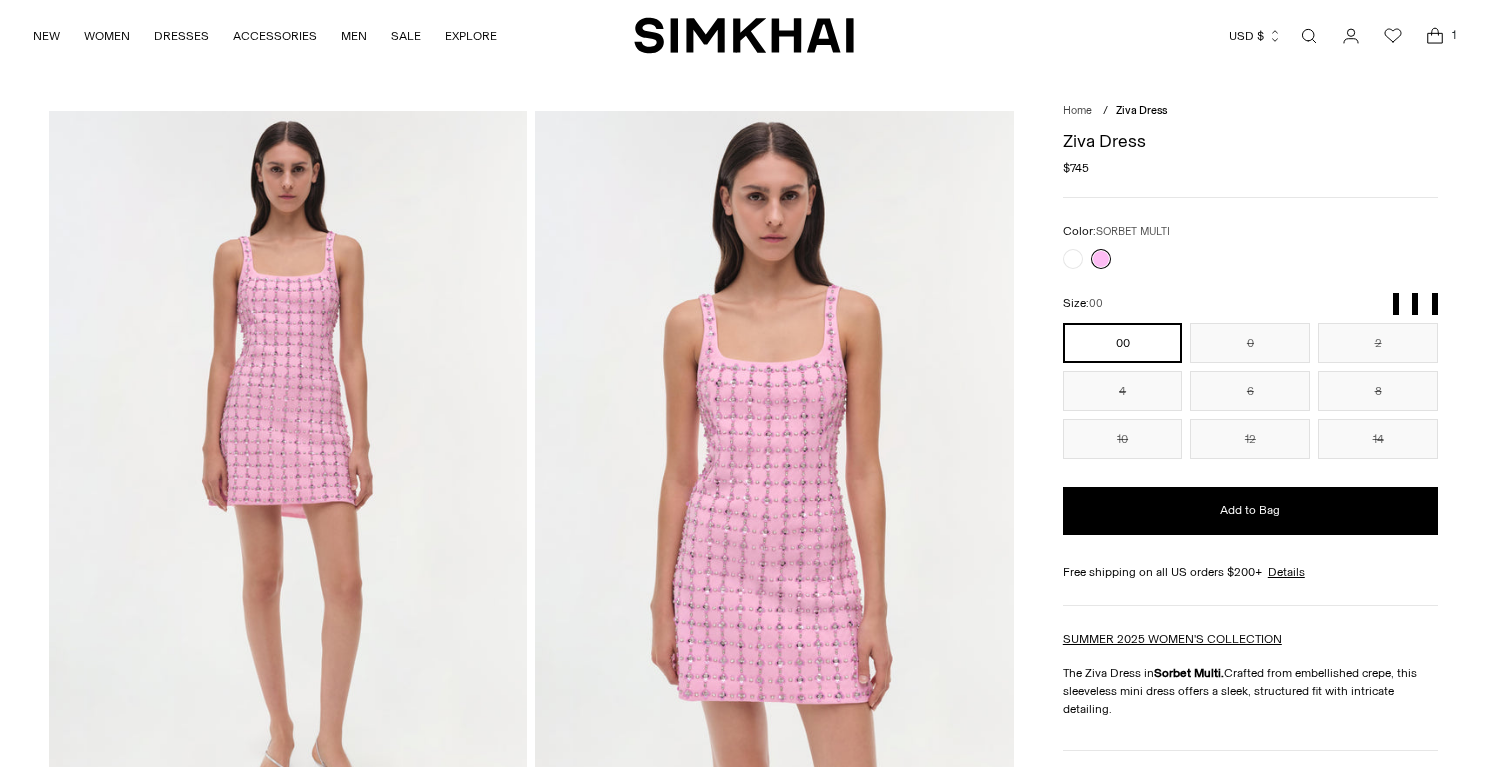 scroll, scrollTop: 0, scrollLeft: 0, axis: both 